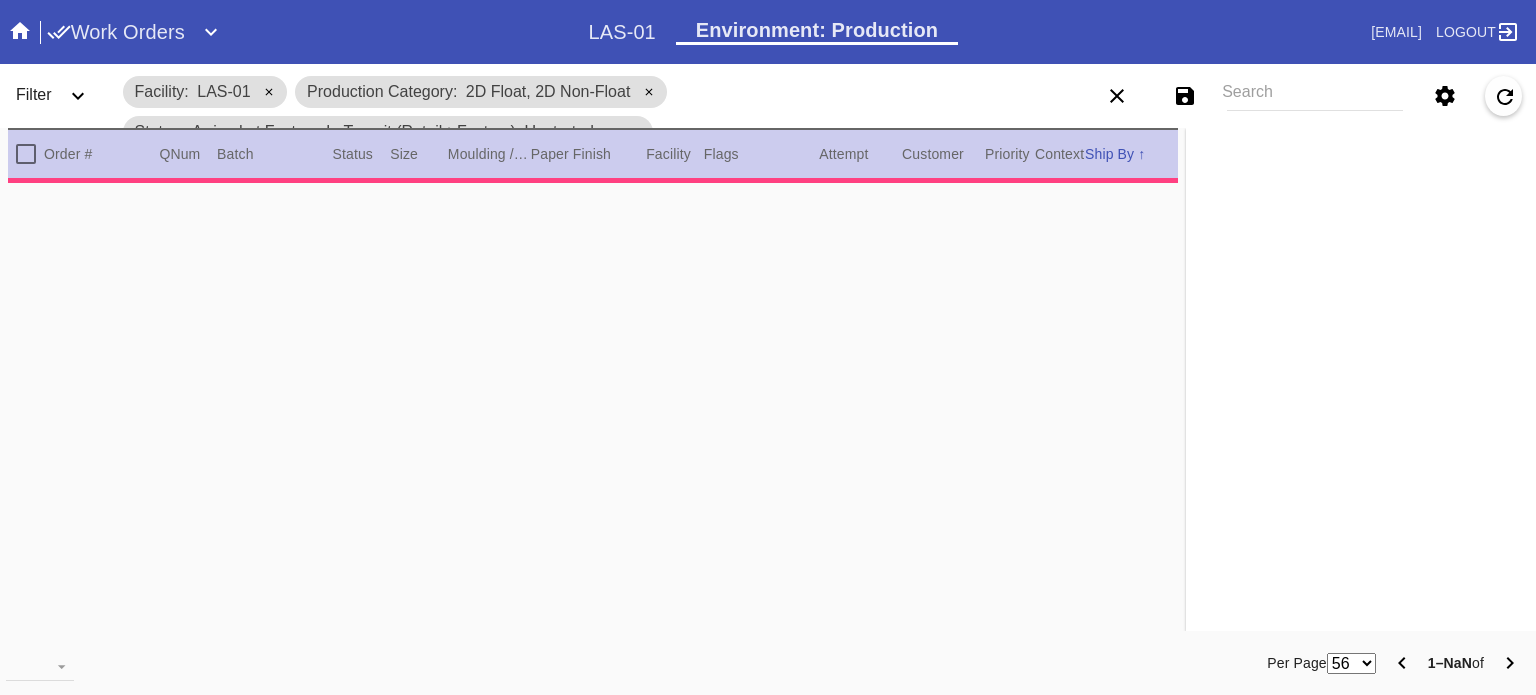 scroll, scrollTop: 0, scrollLeft: 0, axis: both 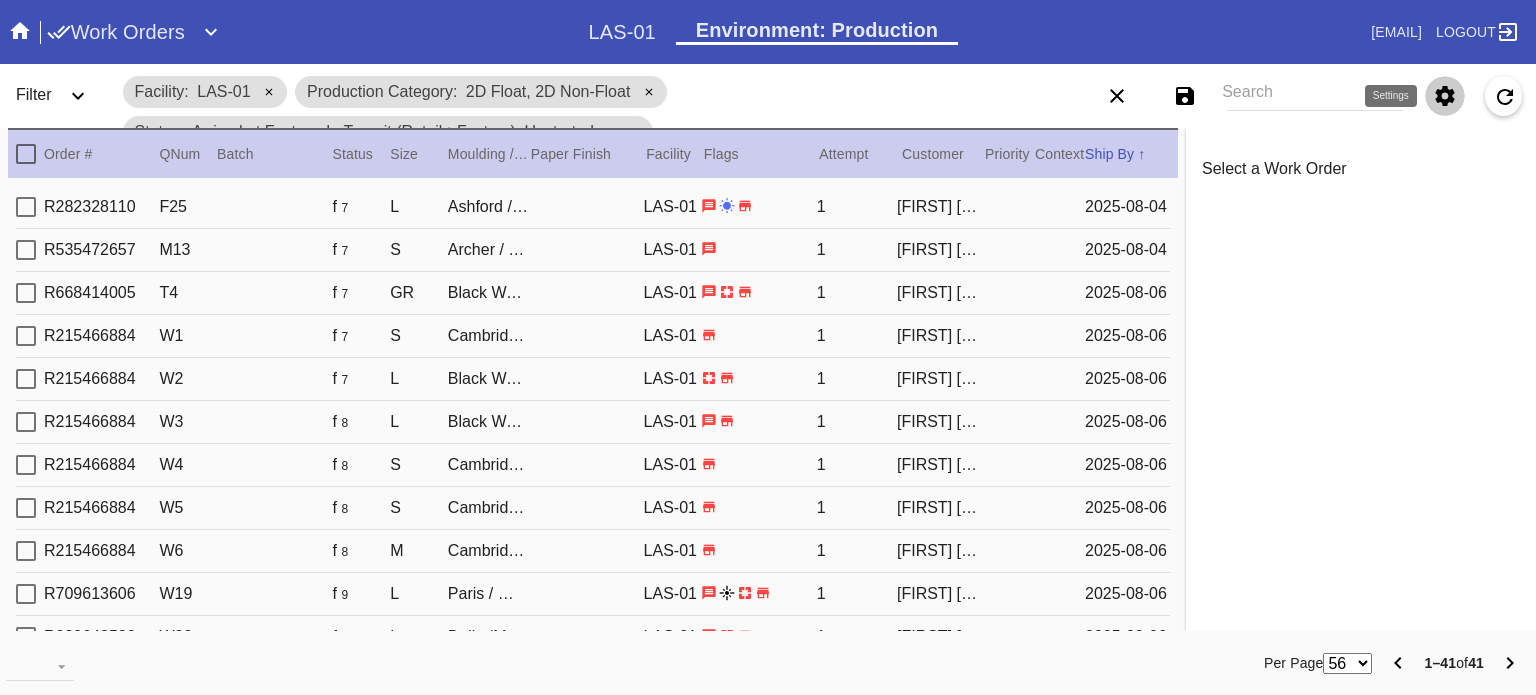 click 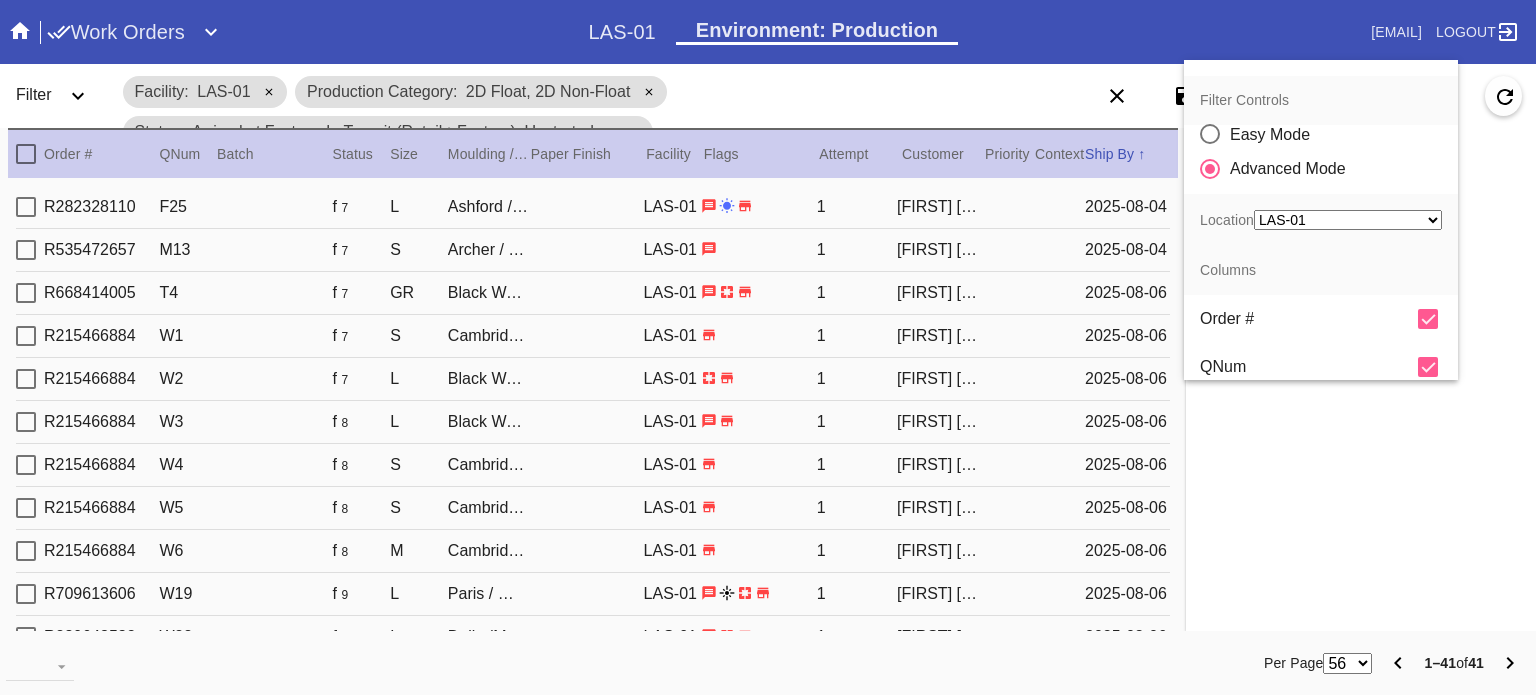 click on "Any Location LEX-02 (inactive) LEX-02_ART (inactive) DCA-01 (inactive) CLT-RTL-MYP BOS-RTL-WEL DCA-RTL-MCL DFW-RTL-HILL (inactive) DCA-05 LAX-RTL-SMON SFO-RTL-PALO LAS-01 LEX-01 ATL-RTL-ALP (inactive) LGA-RTL-WPT AUS-RTL-SAUS BNA-RTL-NASH ELP-01 PHL-RLT-SBRN ORD-RTL-WINN LEX-03 ATL-RTL-WEST DCA-RTL-UNMA DCA-RTL-BETH LGA-RTL-SUM DCA-RTL-MOSA BOS-RTL-SEA AUS-RTL-CAUS ATL-RTL-BUCK PHL-01 (inactive) DCA-RTL-CLAR LGA-RTL-HOBO CLT-RTL-SOE PHL-RTL-PHI DCA-RTL-OLDT DFW-RTL-IVIL BOS-RTL-DRBY (inactive) LGA-RTL-MHIL (inactive) LGA-RTL-NCA LGA-RTL-76TH LGA-RTL-COBL DCA-STR-BETH DCA-RTL-GEO LGA-RTL-PSLO LGA-RTL-WILL ORD-RTL-SOUT LGA-RTL-82ND ORD-RTL-WLOO LGA-RTL-BRNX DCA-RTL-14TH LGA-RTL-VILL ORD-RTL-RNOR MSY-RTL-ORL DCA-04" at bounding box center (1348, 220) 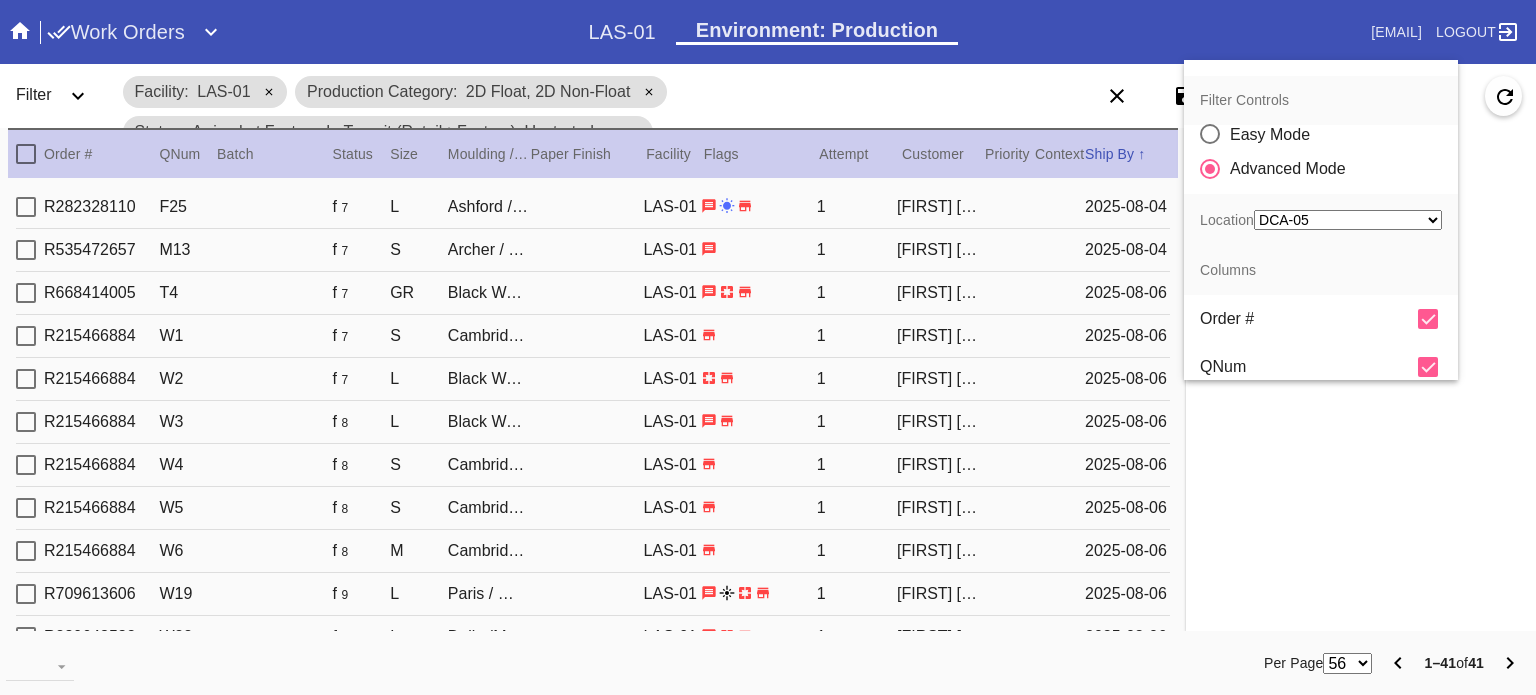 click on "Any Location LEX-02 (inactive) LEX-02_ART (inactive) DCA-01 (inactive) CLT-RTL-MYP BOS-RTL-WEL DCA-RTL-MCL DFW-RTL-HILL (inactive) DCA-05 LAX-RTL-SMON SFO-RTL-PALO LAS-01 LEX-01 ATL-RTL-ALP (inactive) LGA-RTL-WPT AUS-RTL-SAUS BNA-RTL-NASH ELP-01 PHL-RLT-SBRN ORD-RTL-WINN LEX-03 ATL-RTL-WEST DCA-RTL-UNMA DCA-RTL-BETH LGA-RTL-SUM DCA-RTL-MOSA BOS-RTL-SEA AUS-RTL-CAUS ATL-RTL-BUCK PHL-01 (inactive) DCA-RTL-CLAR LGA-RTL-HOBO CLT-RTL-SOE PHL-RTL-PHI DCA-RTL-OLDT DFW-RTL-IVIL BOS-RTL-DRBY (inactive) LGA-RTL-MHIL (inactive) LGA-RTL-NCA LGA-RTL-76TH LGA-RTL-COBL DCA-STR-BETH DCA-RTL-GEO LGA-RTL-PSLO LGA-RTL-WILL ORD-RTL-SOUT LGA-RTL-82ND ORD-RTL-WLOO LGA-RTL-BRNX DCA-RTL-14TH LGA-RTL-VILL ORD-RTL-RNOR MSY-RTL-ORL DCA-04" at bounding box center [1348, 220] 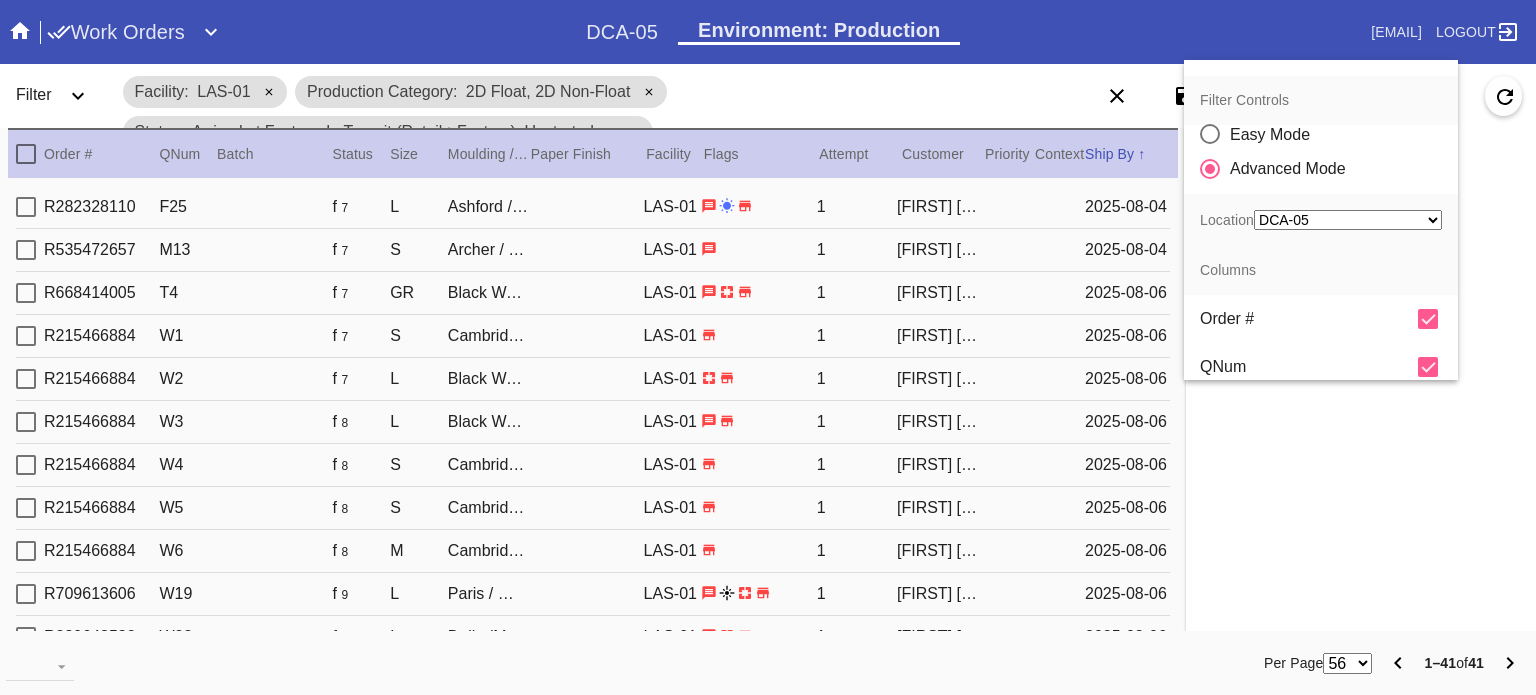 click at bounding box center (768, 347) 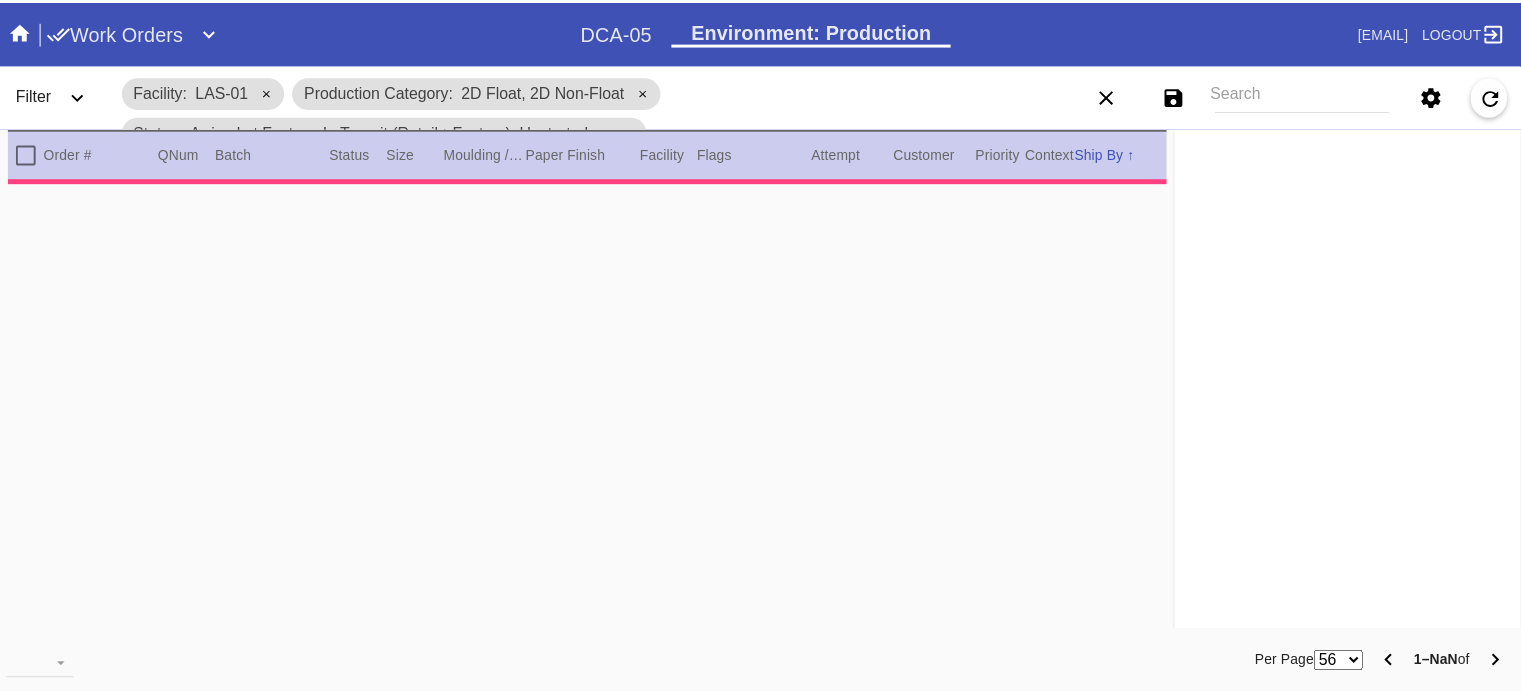 scroll, scrollTop: 0, scrollLeft: 0, axis: both 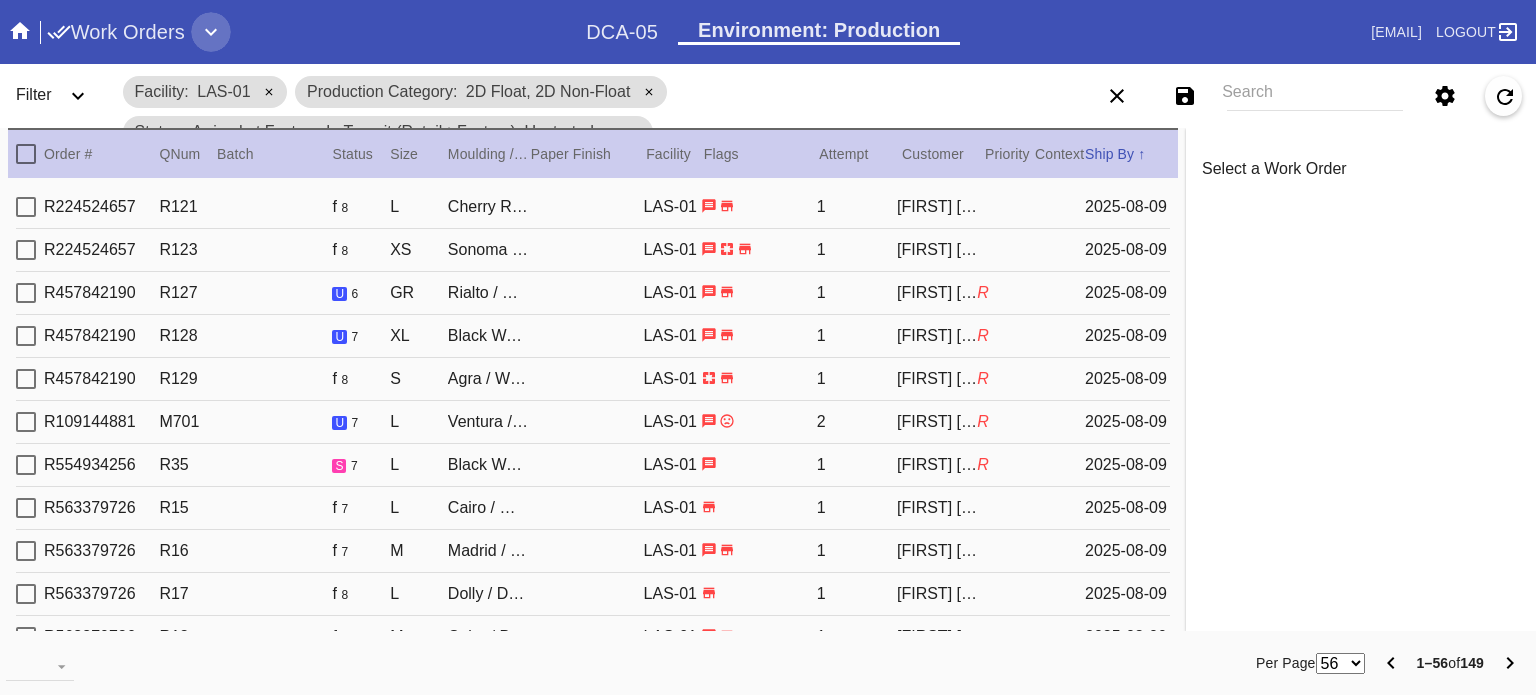 click 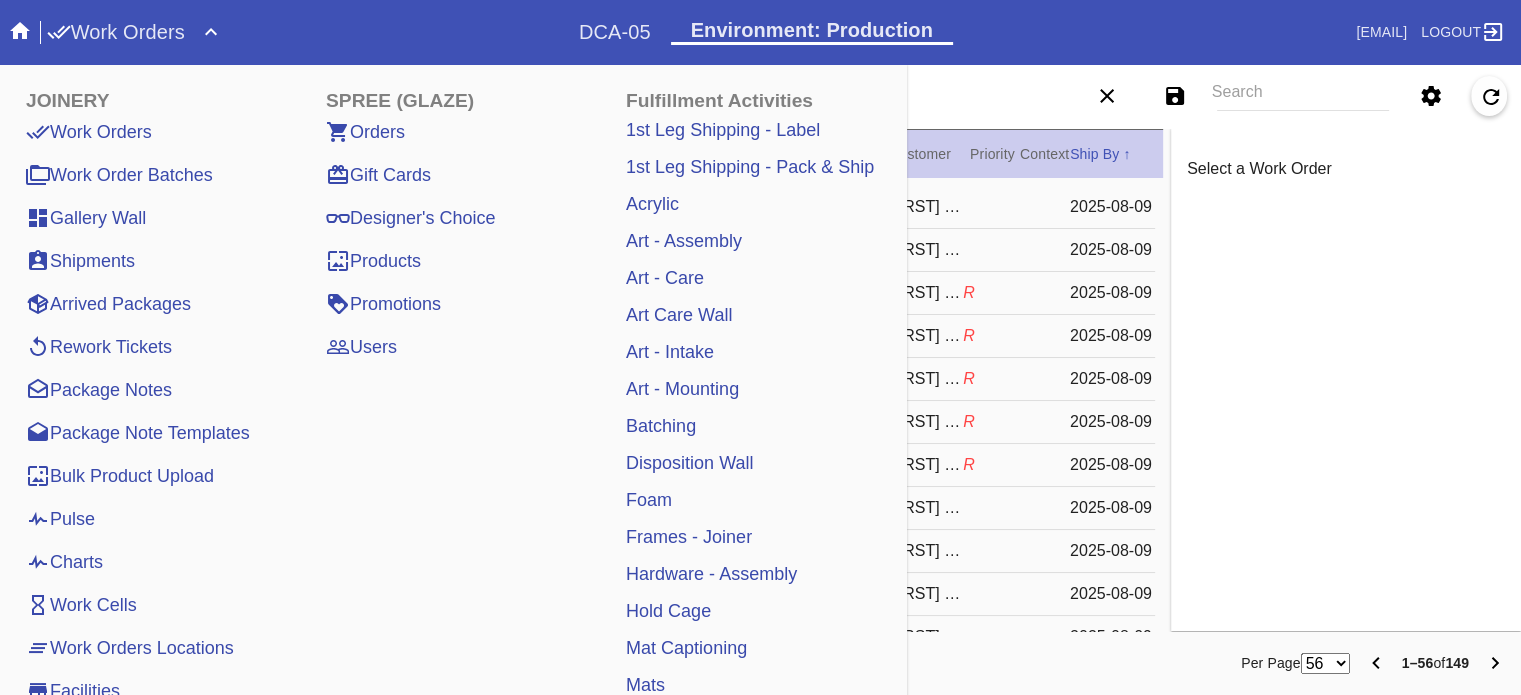 click on "Pulse" at bounding box center [60, 519] 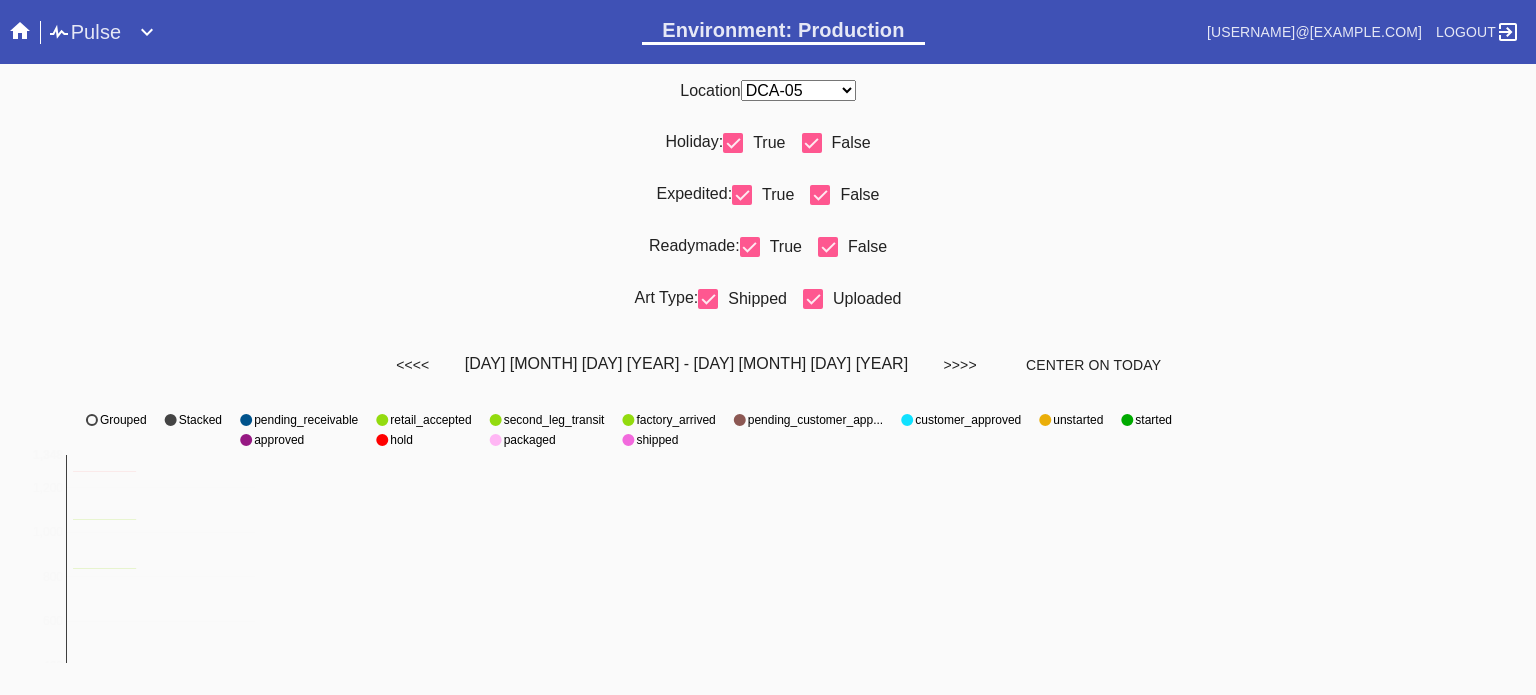scroll, scrollTop: 0, scrollLeft: 0, axis: both 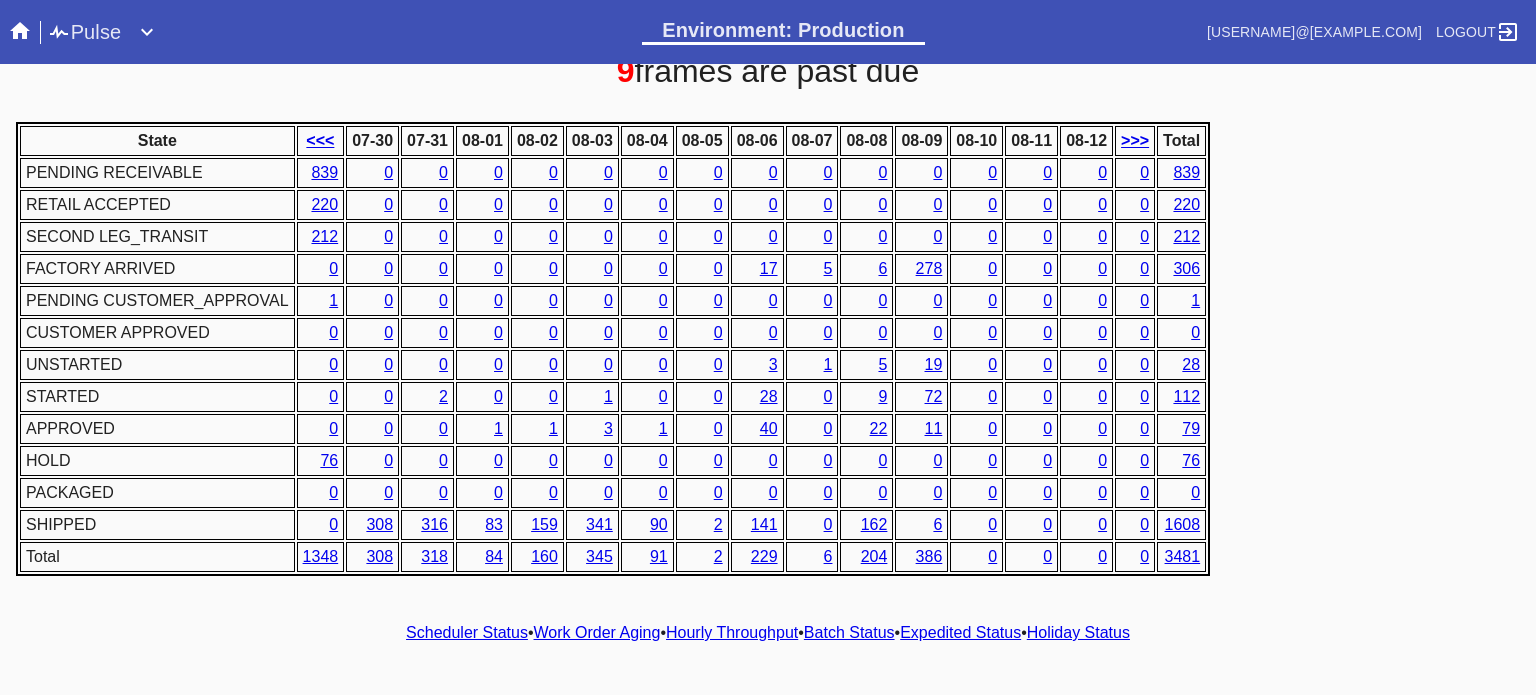 click on "Hourly Throughput" at bounding box center (732, 632) 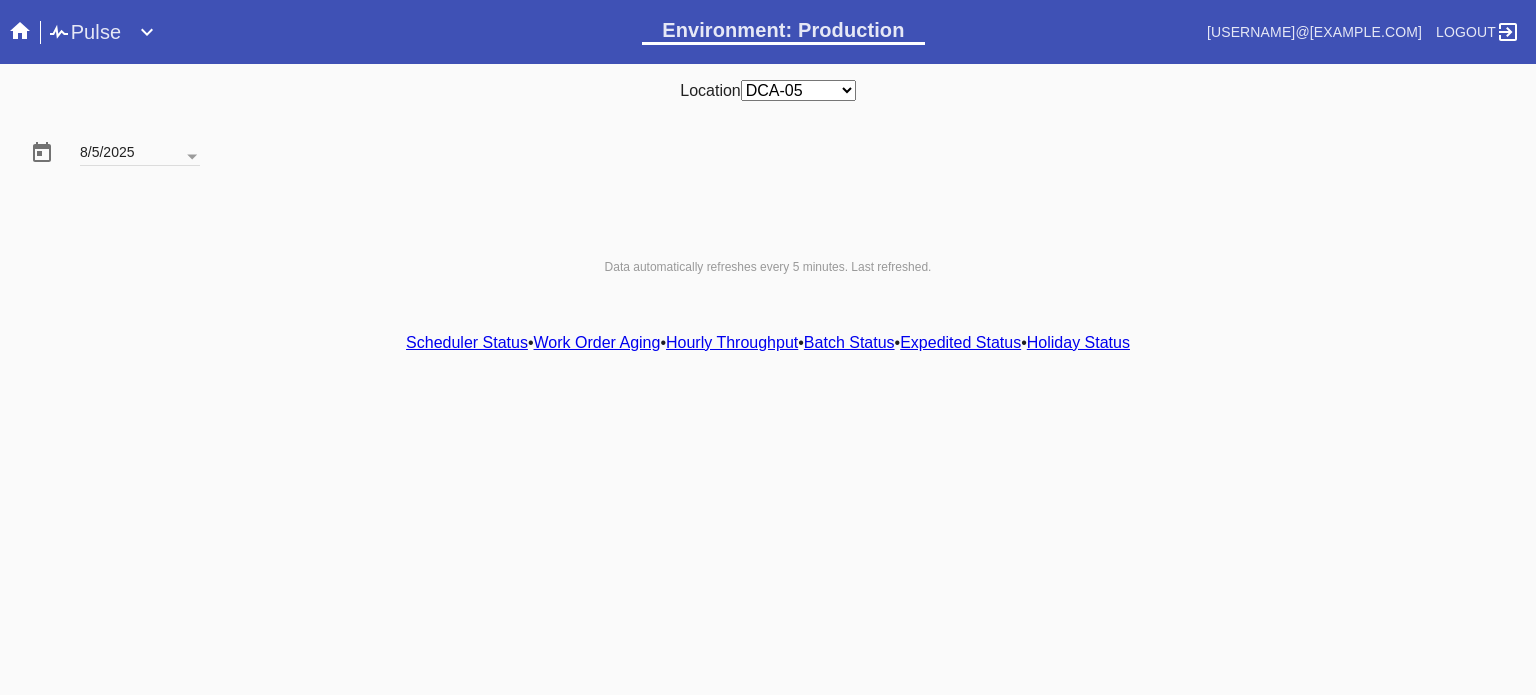 scroll, scrollTop: 0, scrollLeft: 0, axis: both 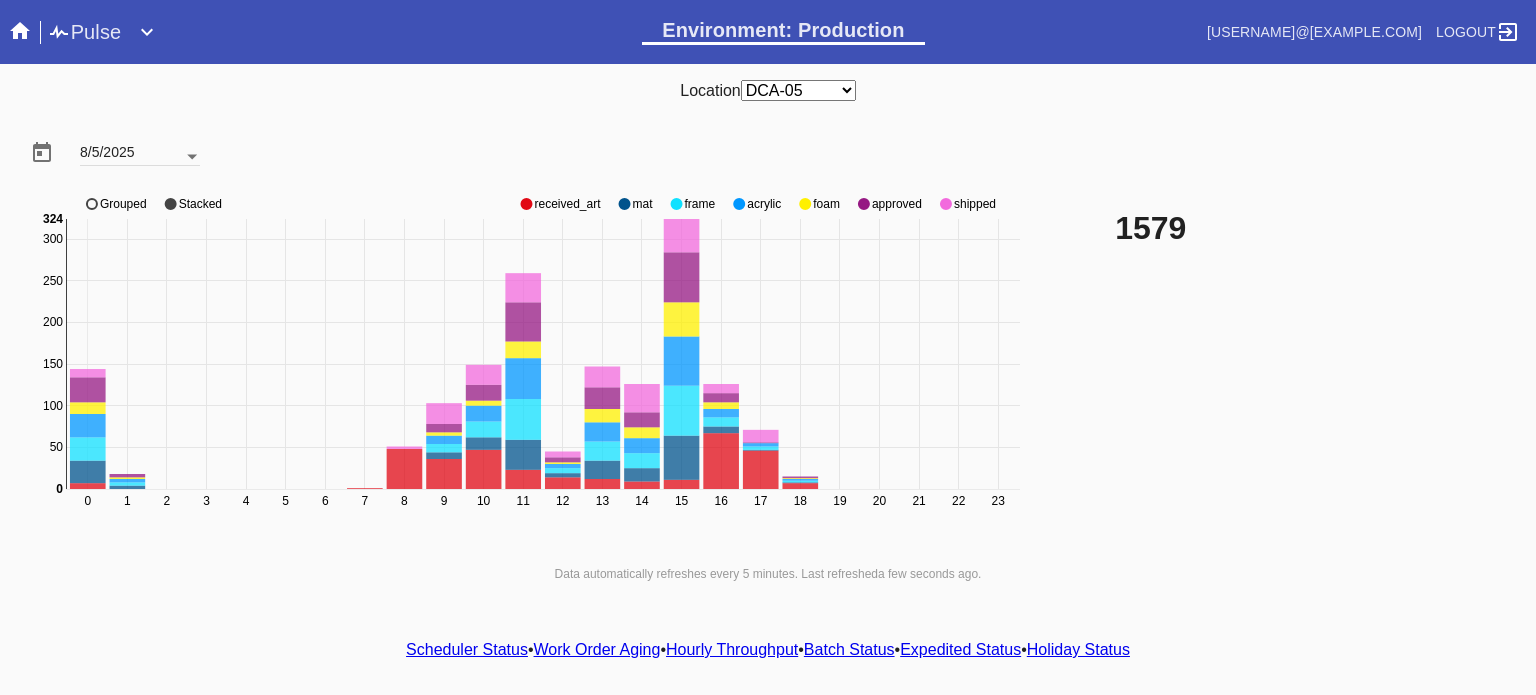 click at bounding box center [192, 157] 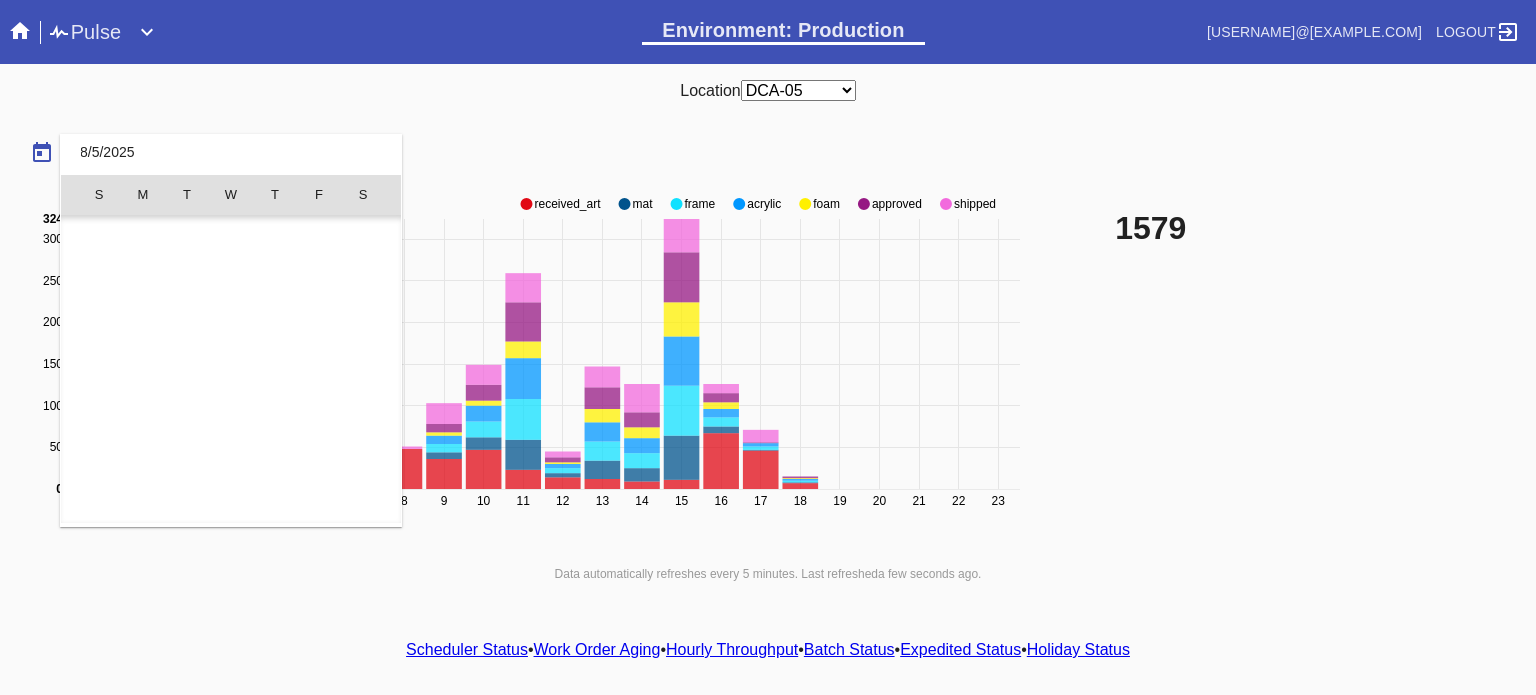 scroll, scrollTop: 462955, scrollLeft: 0, axis: vertical 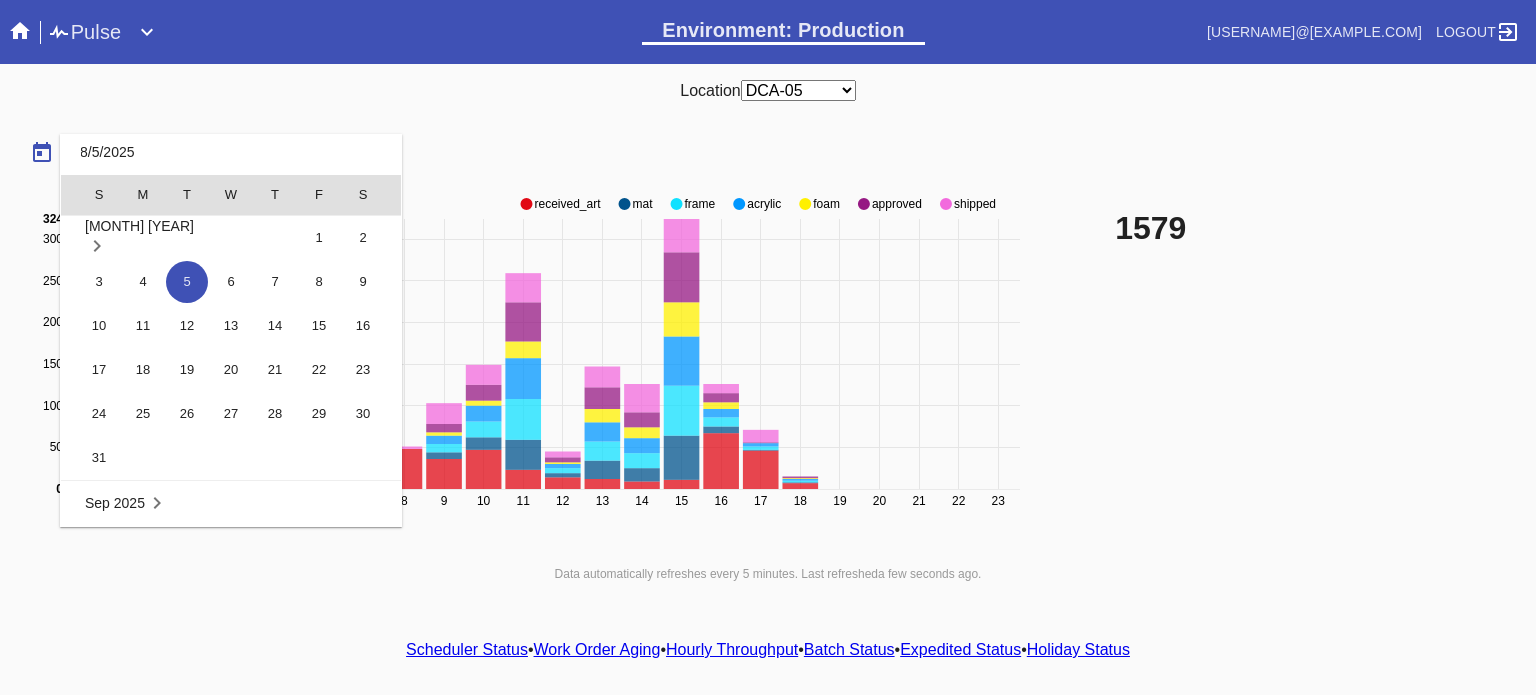 click at bounding box center [768, 347] 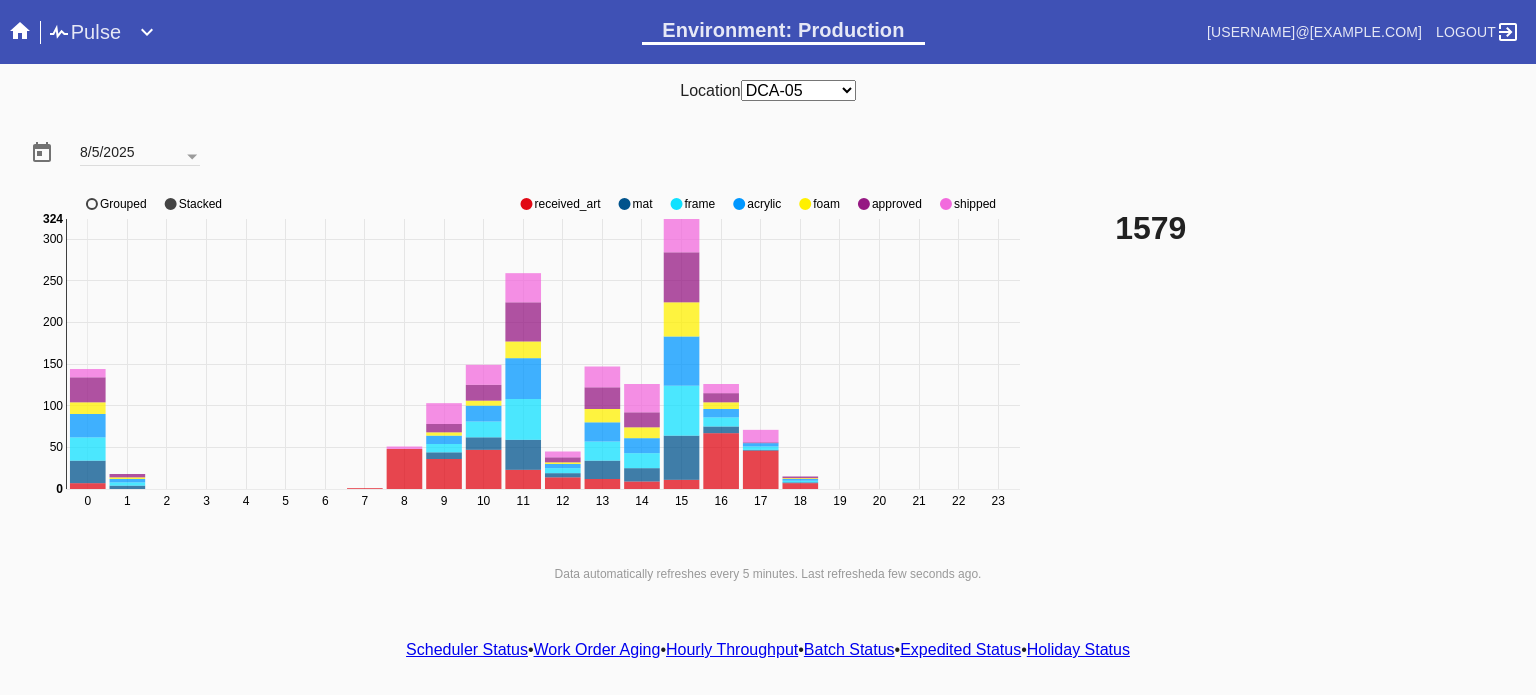 click on "approved" 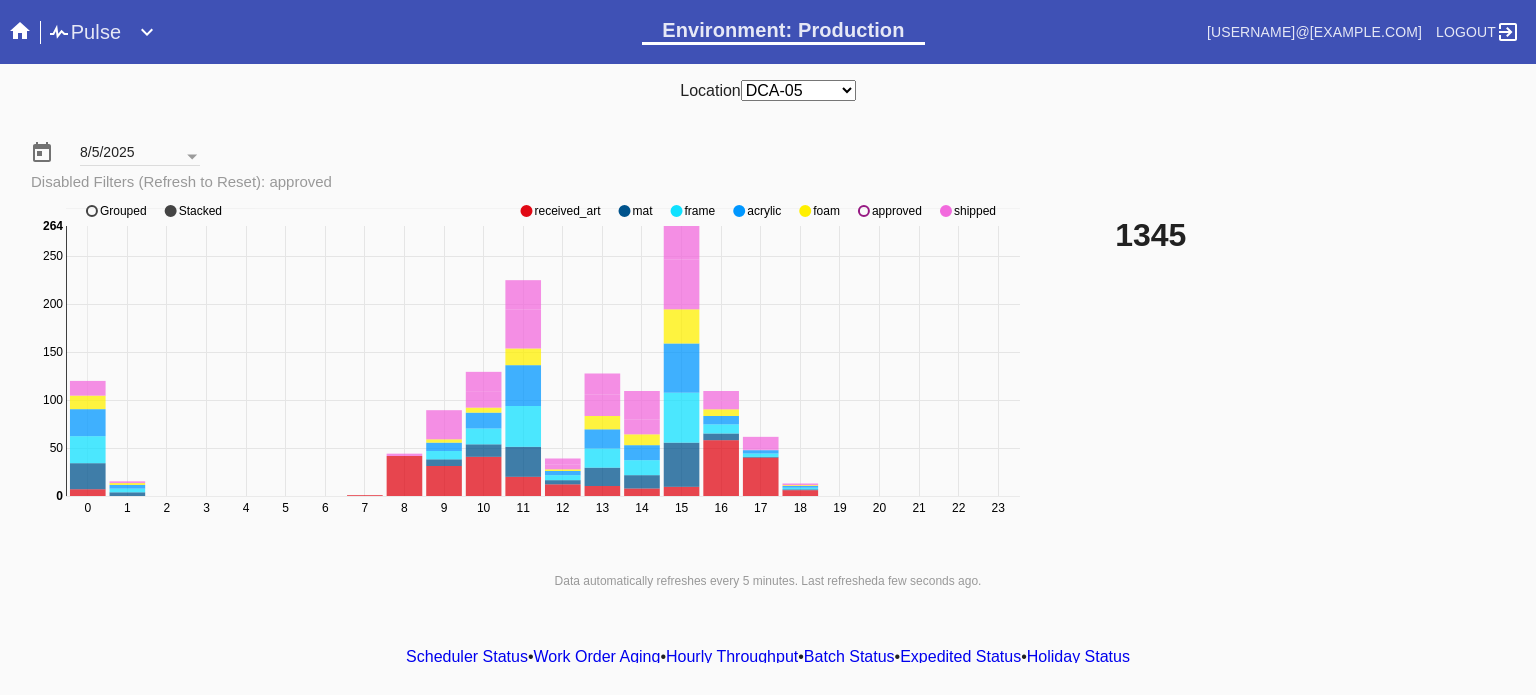click on "approved" 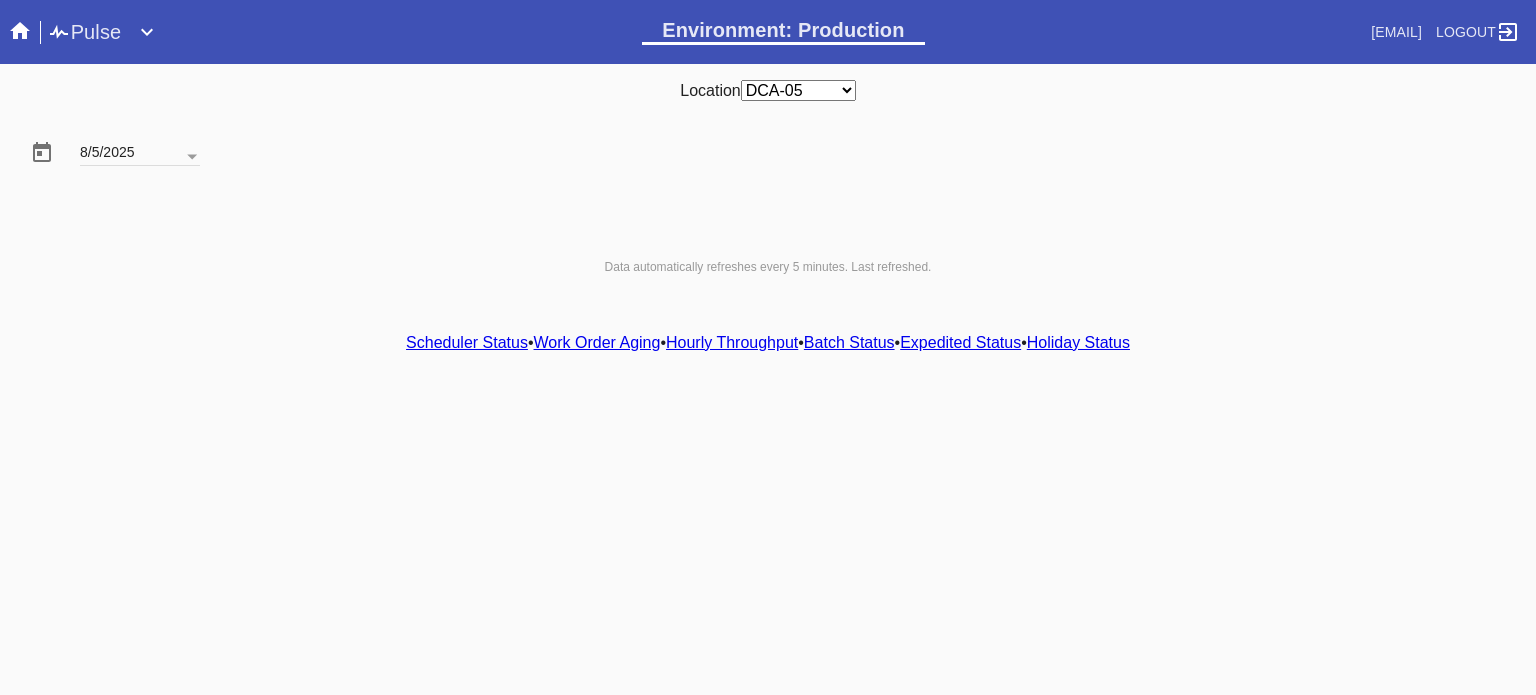 scroll, scrollTop: 0, scrollLeft: 0, axis: both 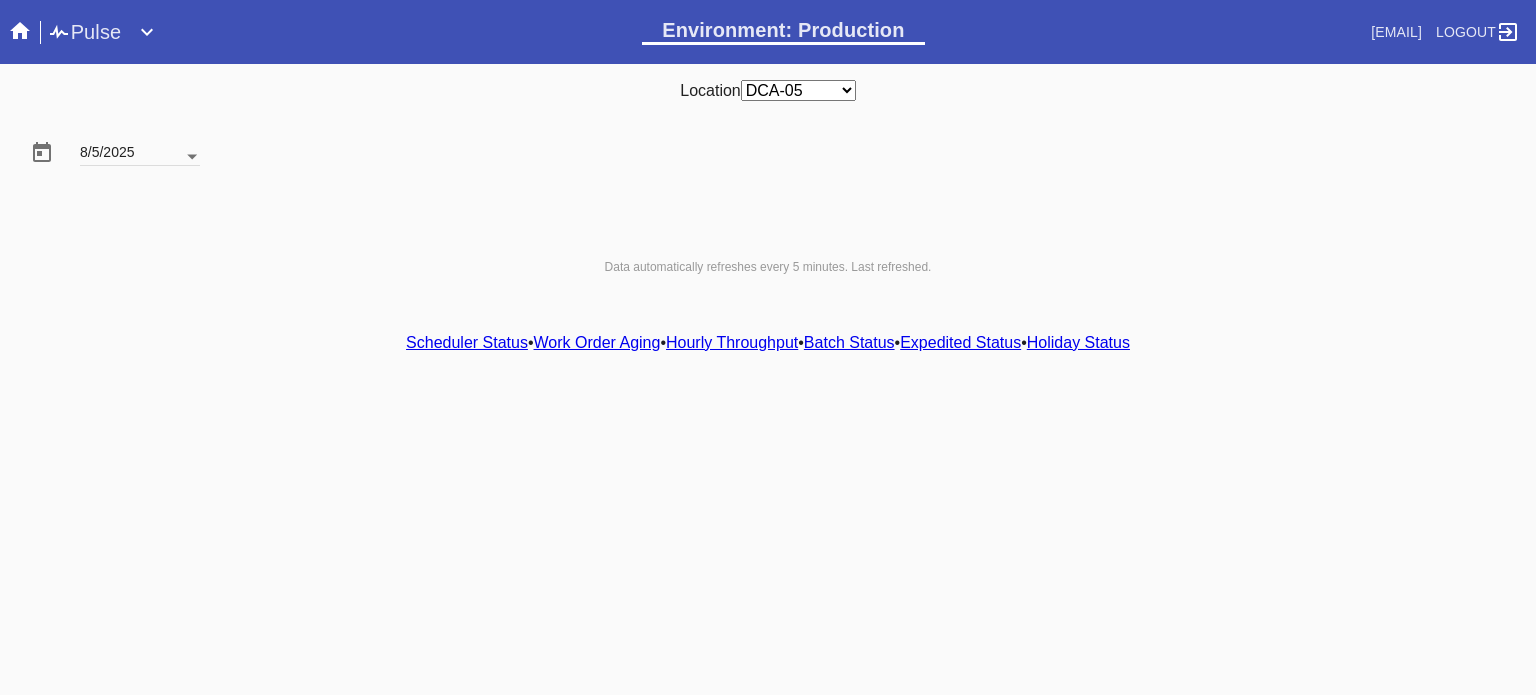 click at bounding box center [192, 157] 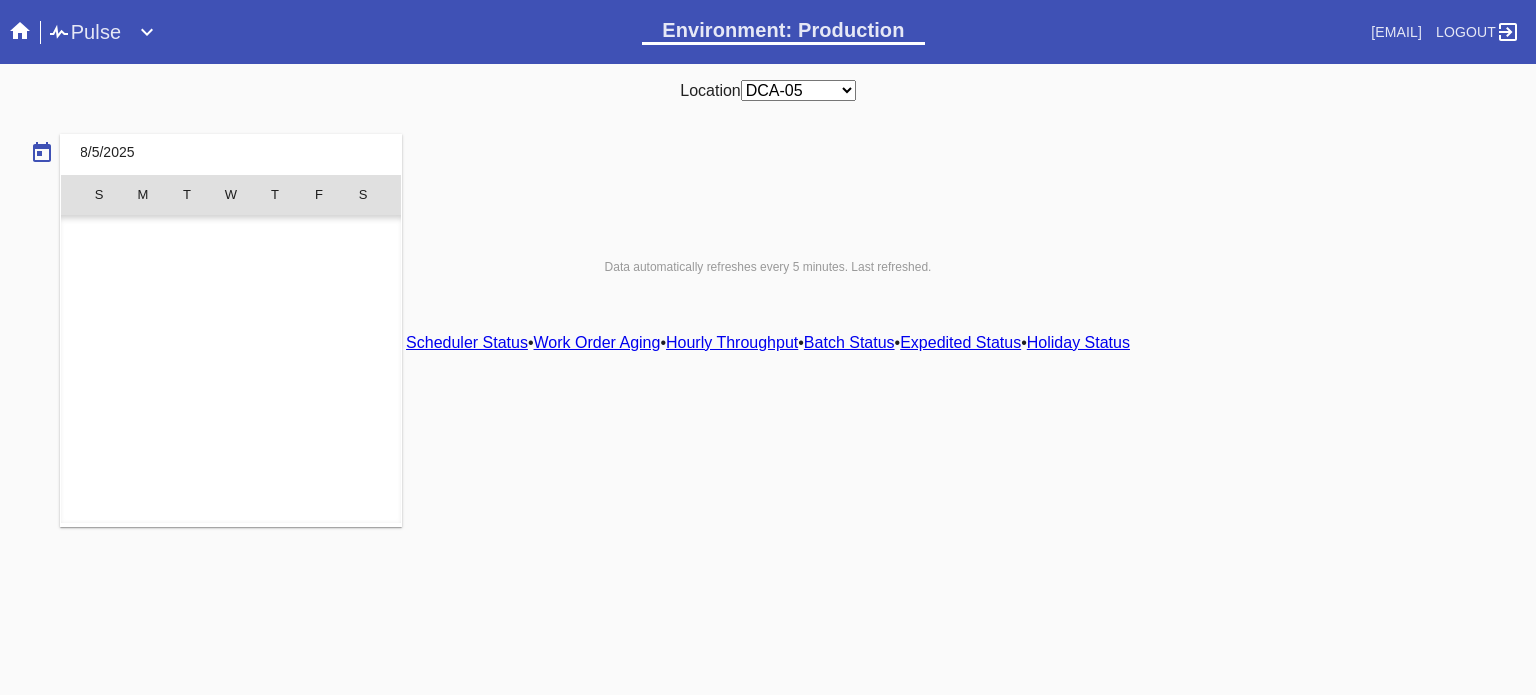 scroll, scrollTop: 462955, scrollLeft: 0, axis: vertical 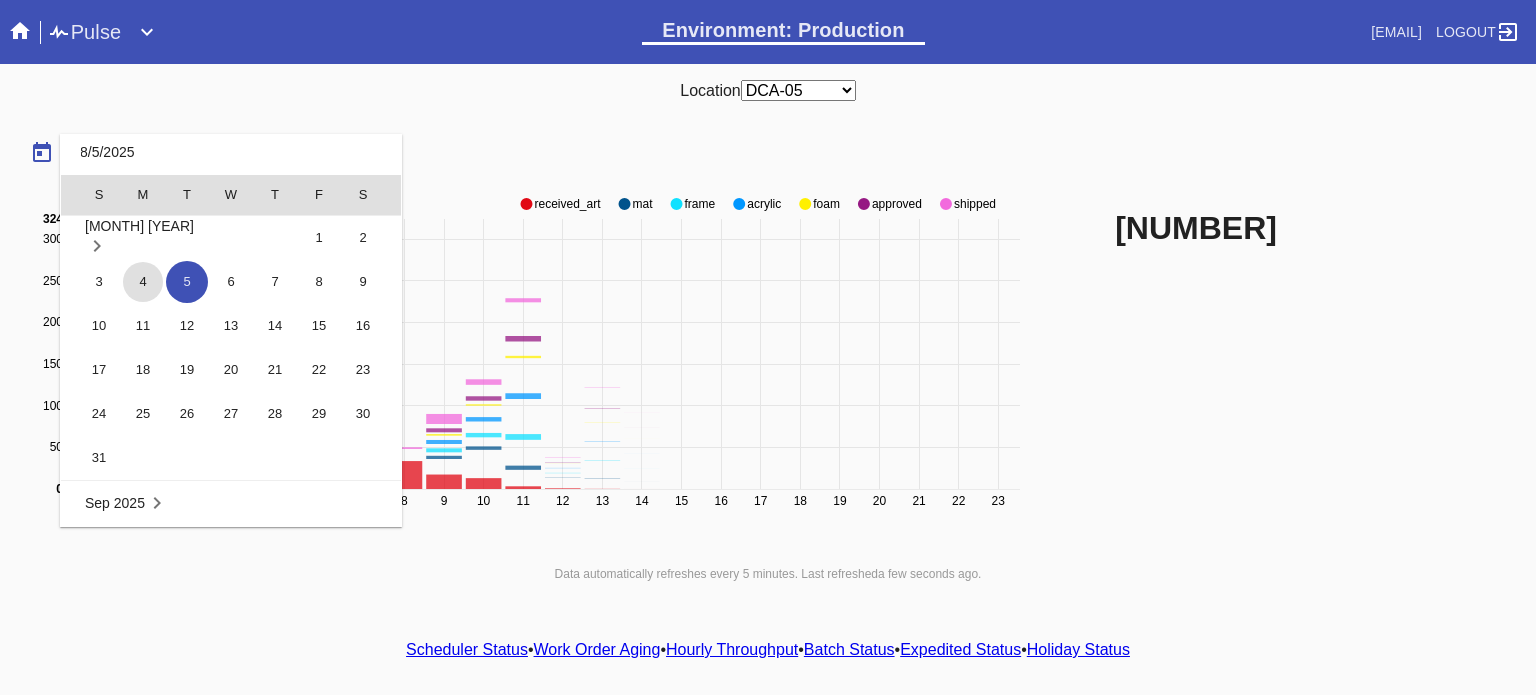 click on "4" at bounding box center (143, 282) 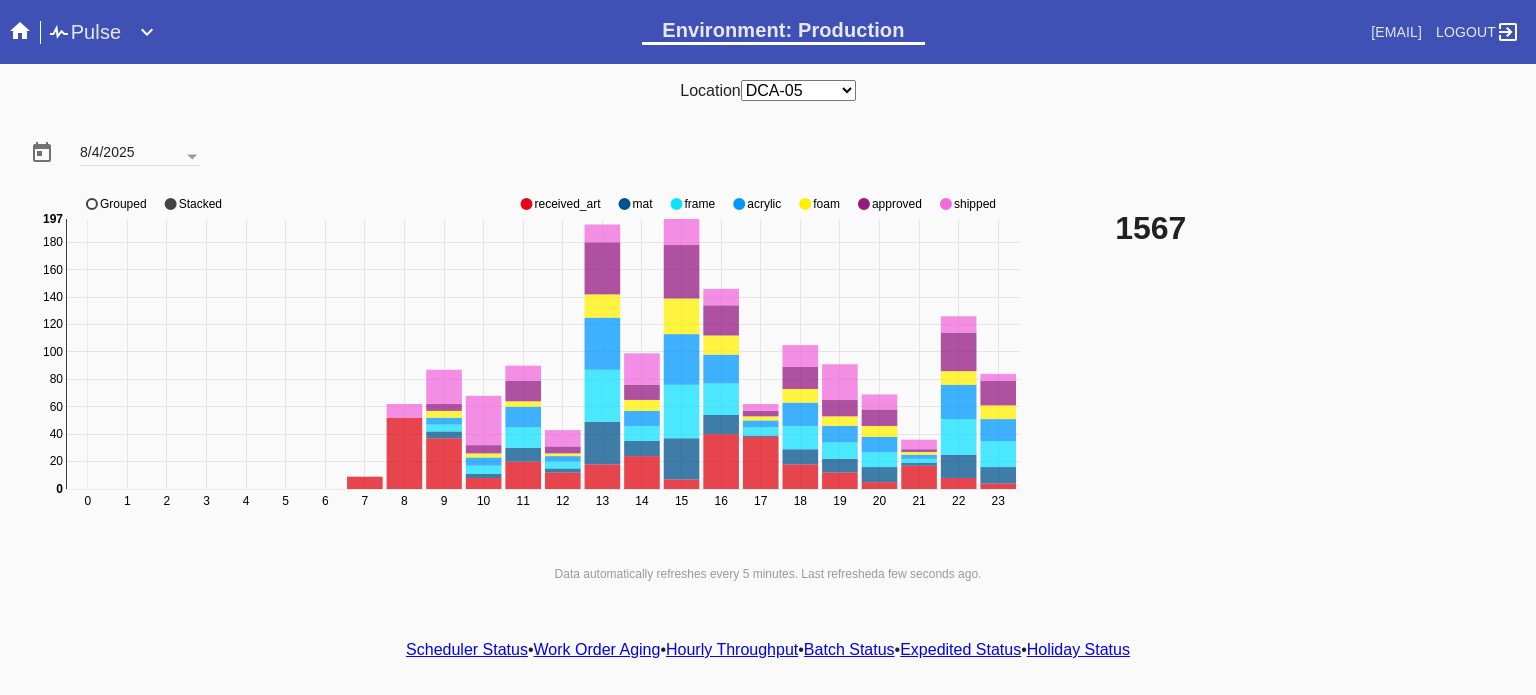 click on "approved" 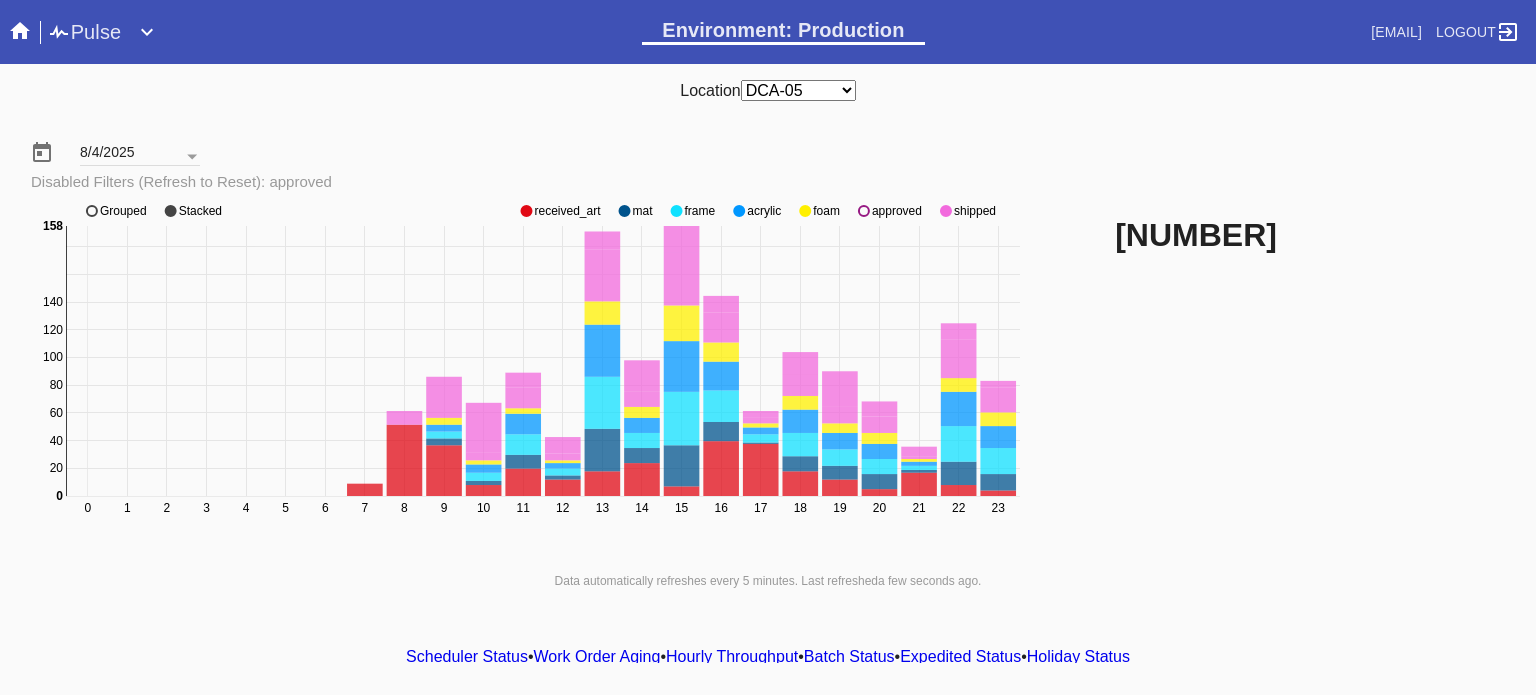 click on "approved" 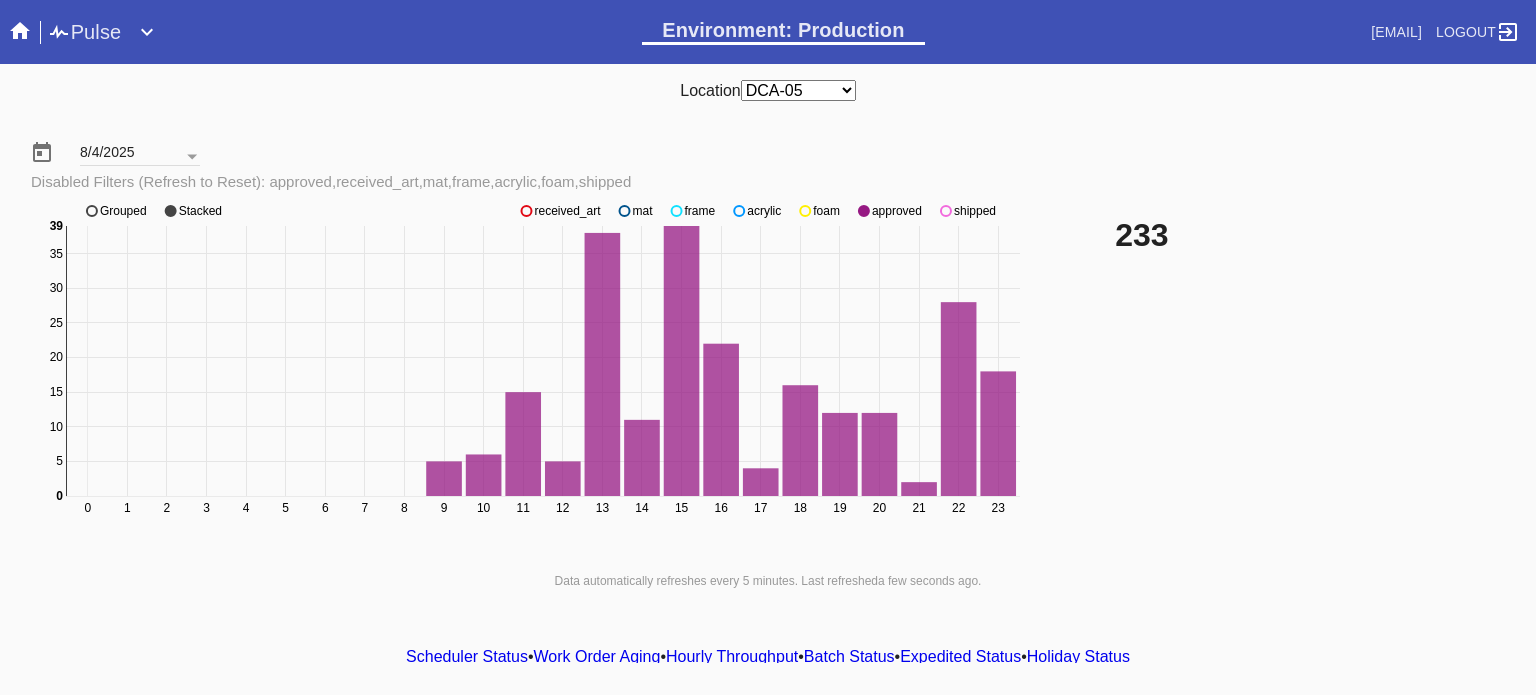 scroll, scrollTop: 35, scrollLeft: 0, axis: vertical 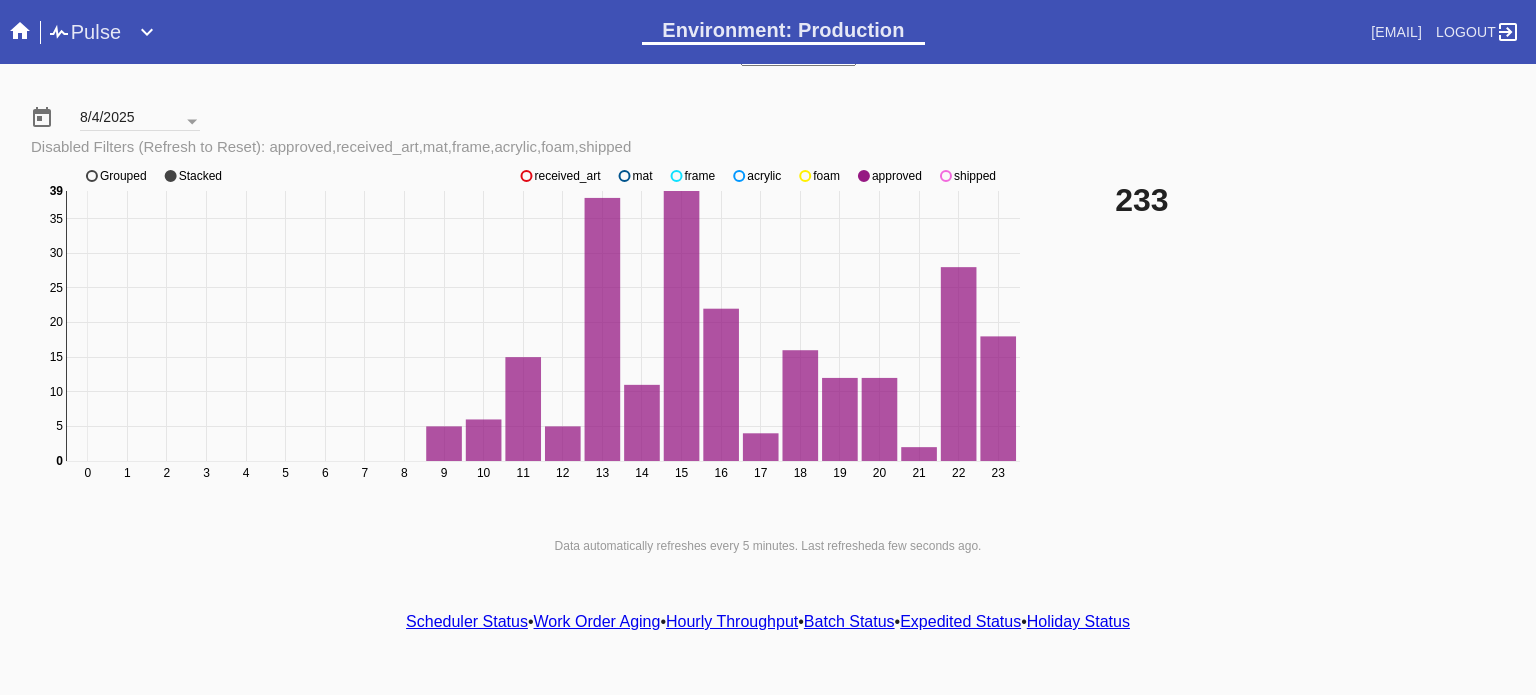 click on "Scheduler Status" at bounding box center (467, 621) 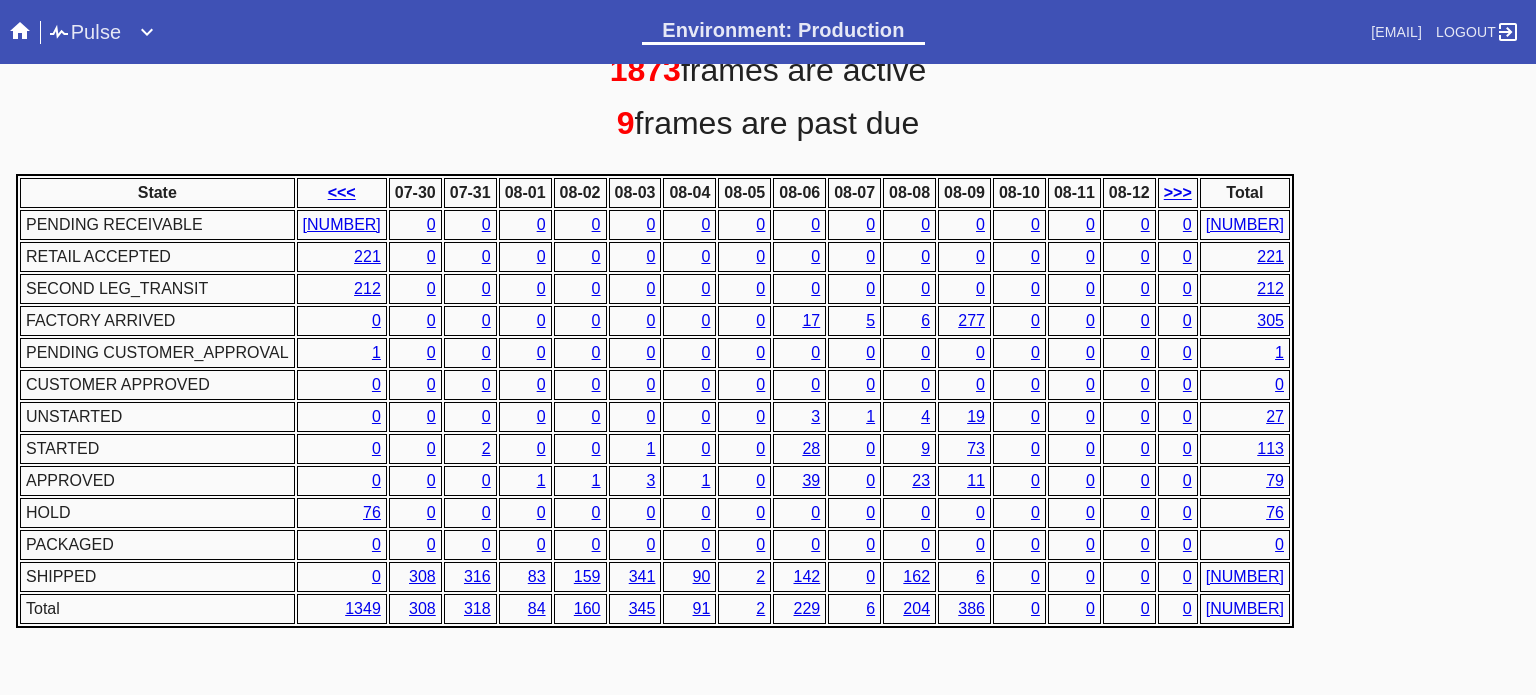 scroll, scrollTop: 891, scrollLeft: 0, axis: vertical 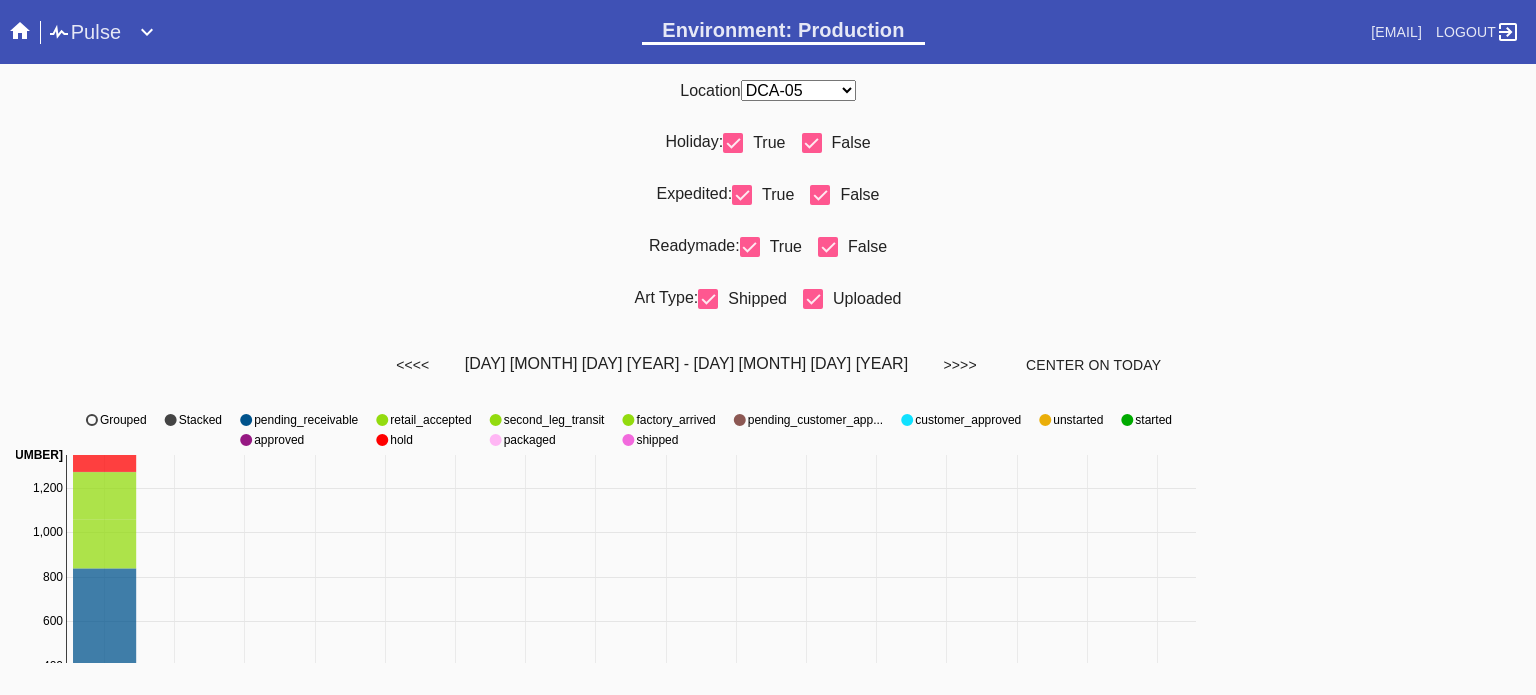click on "Pulse" at bounding box center [84, 32] 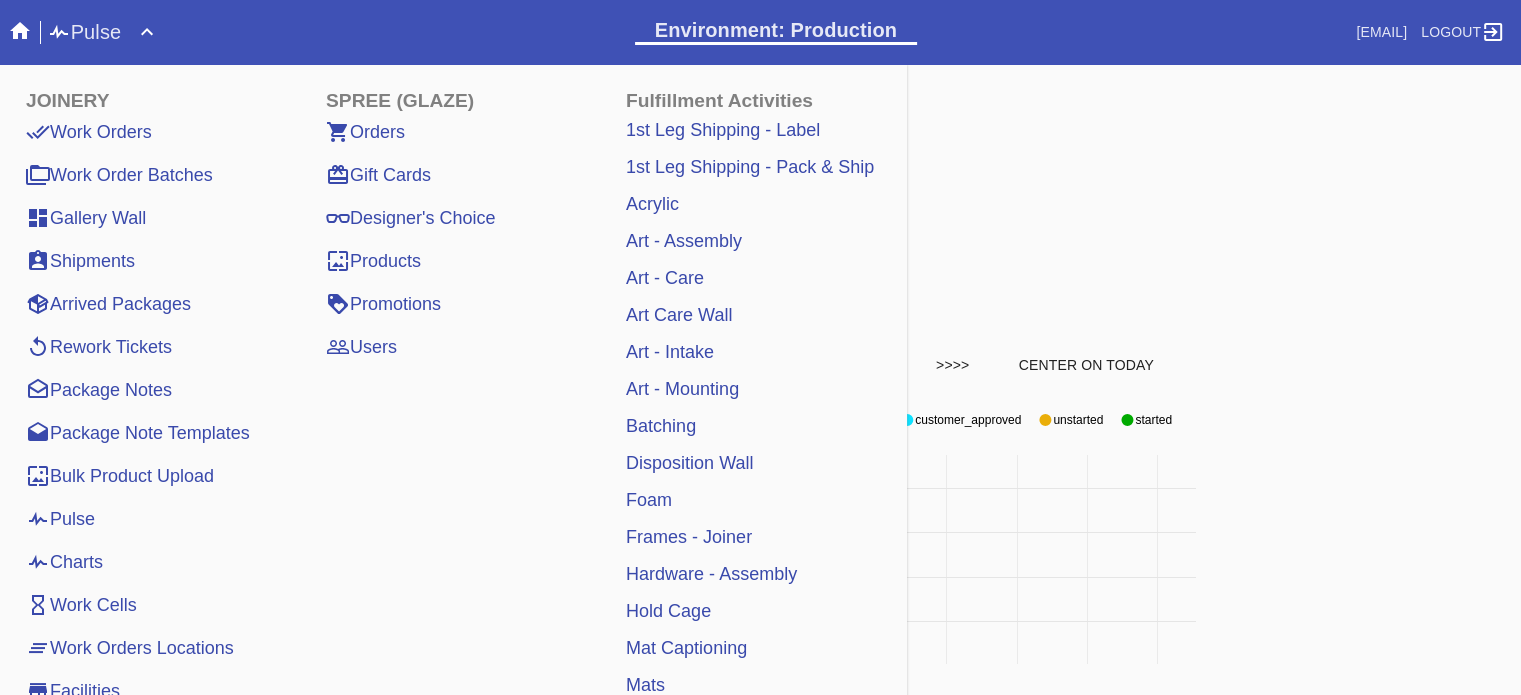 click on "Work Orders" at bounding box center [89, 132] 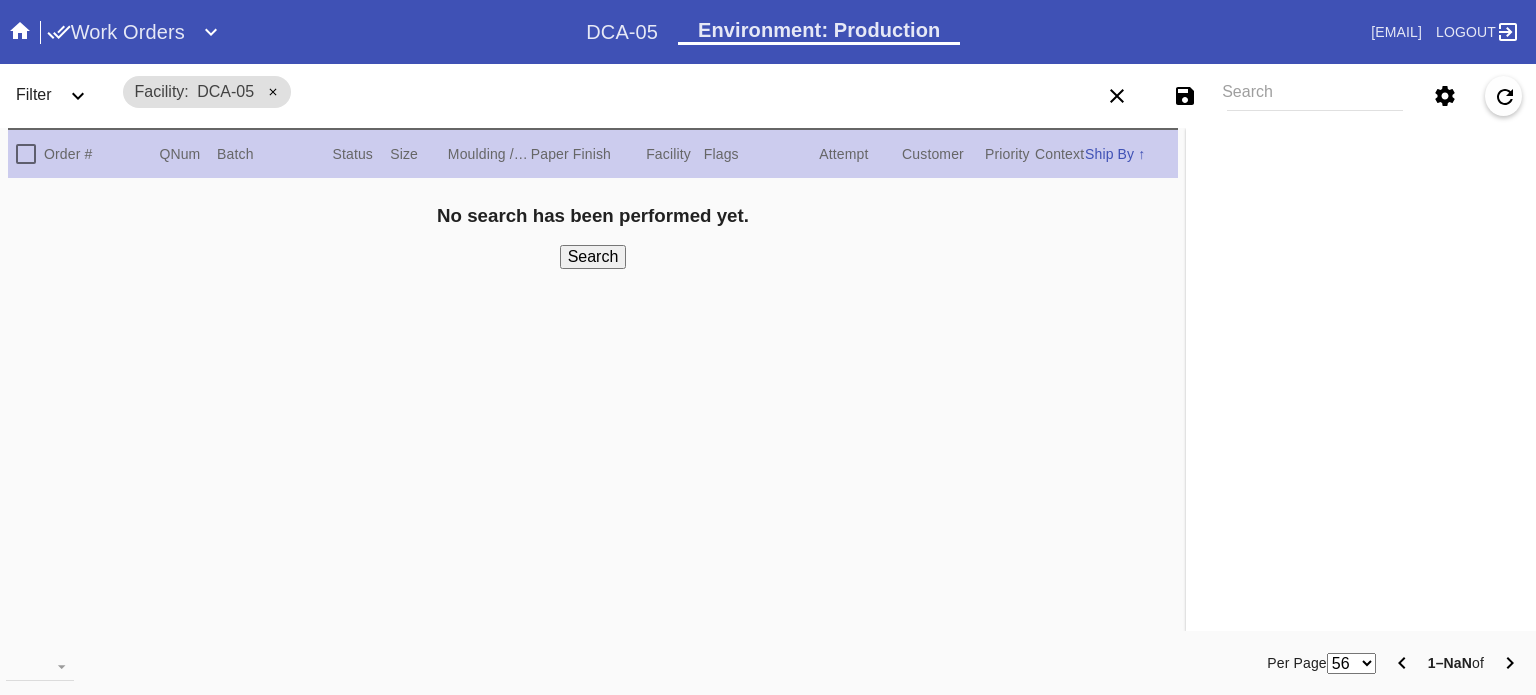 scroll, scrollTop: 0, scrollLeft: 0, axis: both 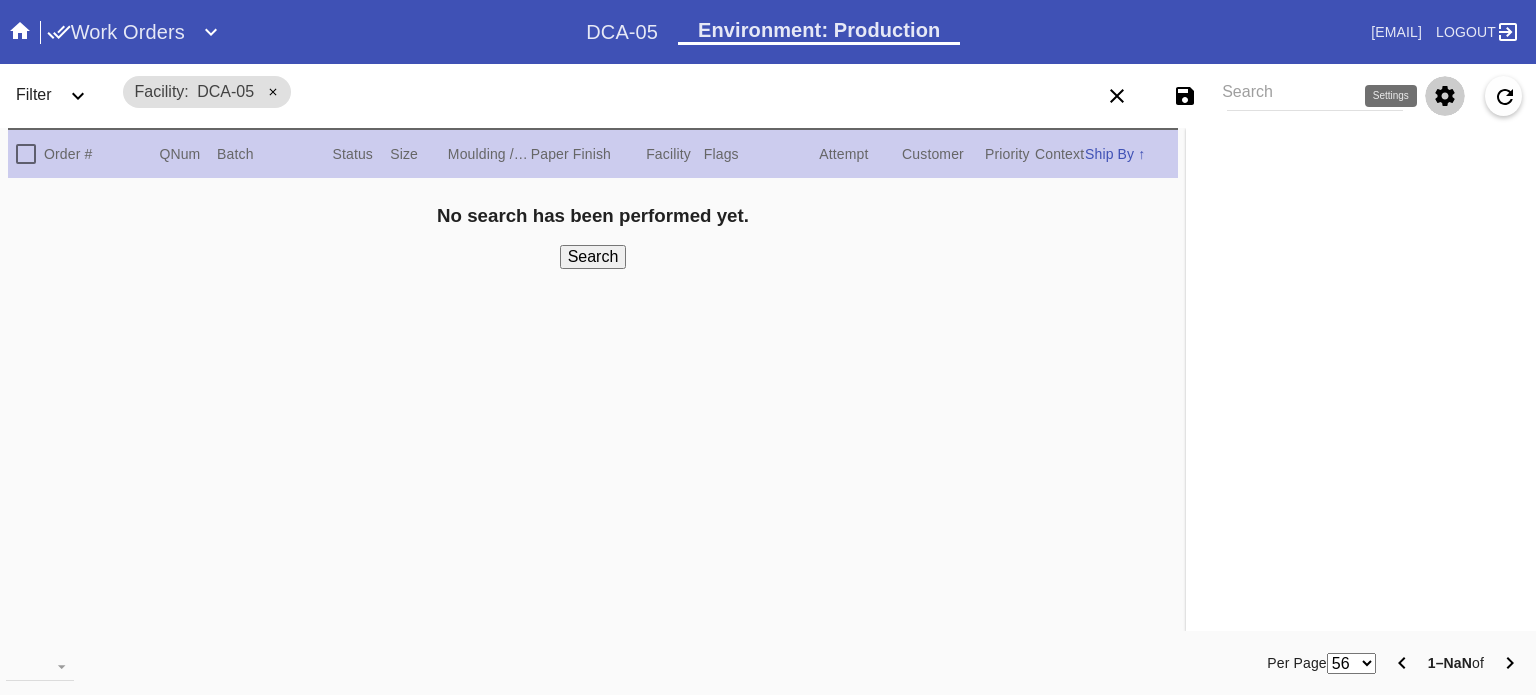 click 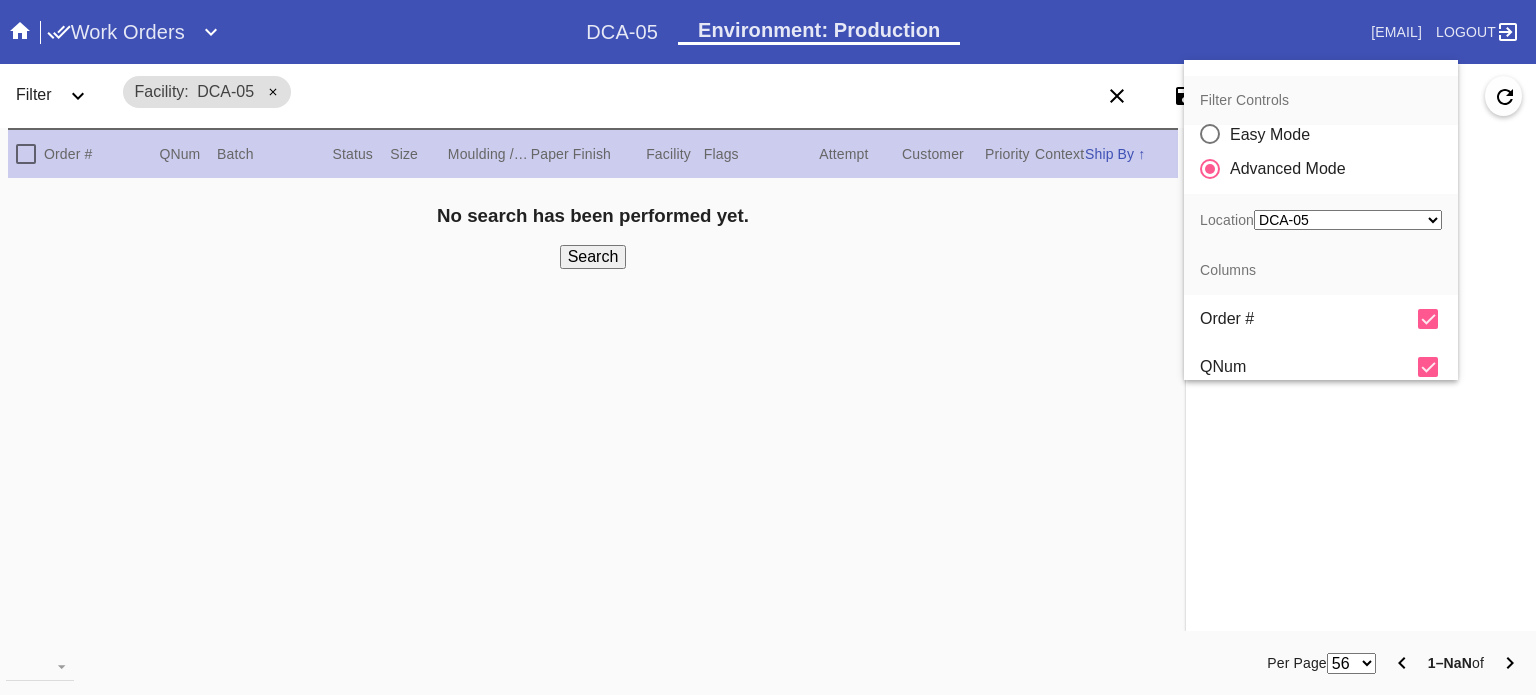click on "Any Location LEX-02 (inactive) LEX-02_ART (inactive) DCA-01 (inactive) DFW-RTL-HILL CLT-RTL-MYP BOS-RTL-WEL DCA-RTL-MCL DCA-05 LAX-RTL-SMON SFO-RTL-PALO LAS-01 LEX-01 ATL-RTL-ALP (inactive) LGA-RTL-WPT AUS-RTL-SAUS BNA-RTL-NASH ELP-01 PHL-RLT-SBRN ORD-RTL-WINN LEX-03 ATL-RTL-WEST DCA-RTL-UNMA DCA-RTL-BETH LGA-RTL-SUM DCA-RTL-MOSA BOS-RTL-SEA AUS-RTL-CAUS ATL-RTL-BUCK DCA-RTL-CLAR PHL-01 (inactive) LGA-RTL-HOBO CLT-RTL-SOE PHL-RTL-PHI DCA-RTL-OLDT DFW-RTL-IVIL BOS-RTL-DRBY (inactive) LGA-RTL-MHIL (inactive) LGA-RTL-NCA LGA-RTL-76TH LGA-RTL-COBL DCA-STR-BETH DCA-RTL-GEO LGA-RTL-PSLO LGA-RTL-WILL ORD-RTL-SOUT LGA-RTL-82ND ORD-RTL-WLOO LGA-RTL-BRNX DCA-RTL-14TH LGA-RTL-VILL ORD-RTL-RNOR MSY-RTL-ORL DCA-04" at bounding box center [1348, 220] 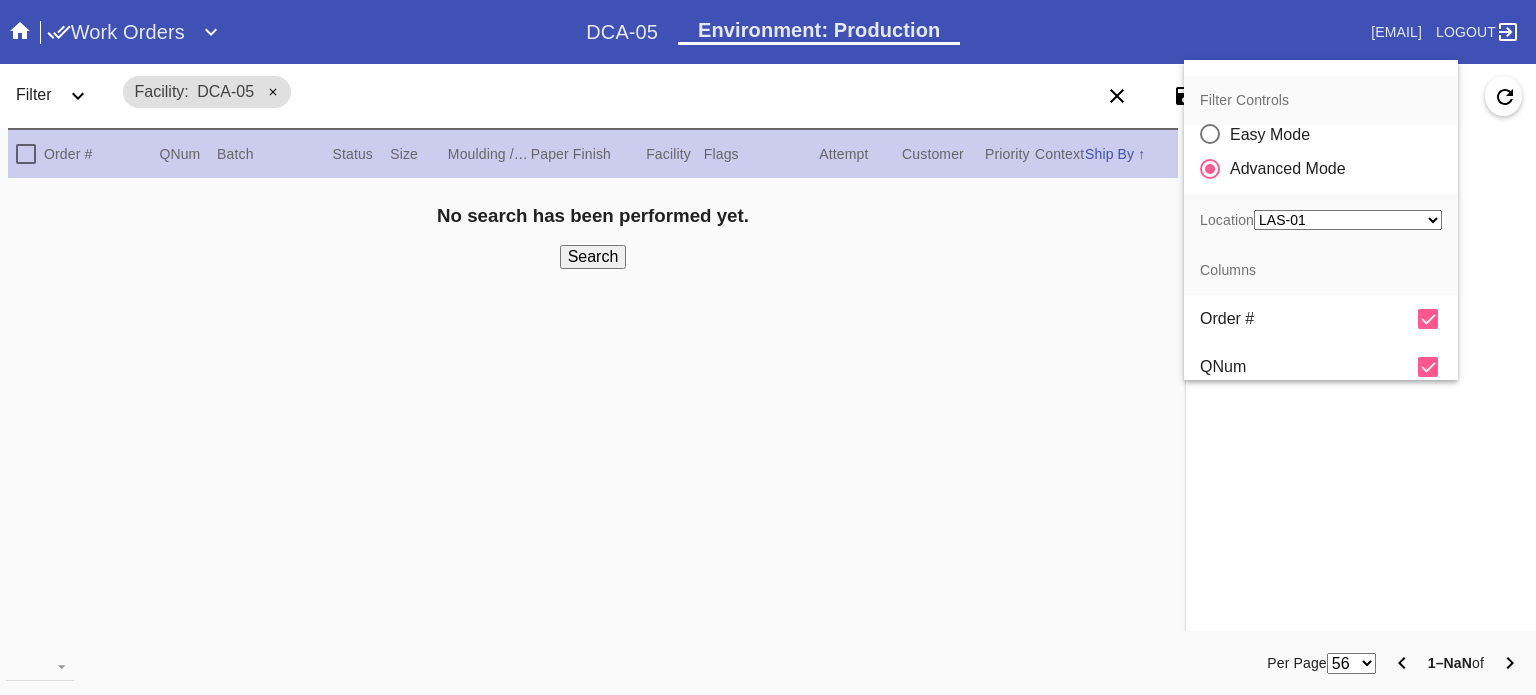 click on "Any Location LEX-02 (inactive) LEX-02_ART (inactive) DCA-01 (inactive) DFW-RTL-HILL CLT-RTL-MYP BOS-RTL-WEL DCA-RTL-MCL DCA-05 LAX-RTL-SMON SFO-RTL-PALO LAS-01 LEX-01 ATL-RTL-ALP (inactive) LGA-RTL-WPT AUS-RTL-SAUS BNA-RTL-NASH ELP-01 PHL-RLT-SBRN ORD-RTL-WINN LEX-03 ATL-RTL-WEST DCA-RTL-UNMA DCA-RTL-BETH LGA-RTL-SUM DCA-RTL-MOSA BOS-RTL-SEA AUS-RTL-CAUS ATL-RTL-BUCK DCA-RTL-CLAR PHL-01 (inactive) LGA-RTL-HOBO CLT-RTL-SOE PHL-RTL-PHI DCA-RTL-OLDT DFW-RTL-IVIL BOS-RTL-DRBY (inactive) LGA-RTL-MHIL (inactive) LGA-RTL-NCA LGA-RTL-76TH LGA-RTL-COBL DCA-STR-BETH DCA-RTL-GEO LGA-RTL-PSLO LGA-RTL-WILL ORD-RTL-SOUT LGA-RTL-82ND ORD-RTL-WLOO LGA-RTL-BRNX DCA-RTL-14TH LGA-RTL-VILL ORD-RTL-RNOR MSY-RTL-ORL DCA-04" at bounding box center [1348, 220] 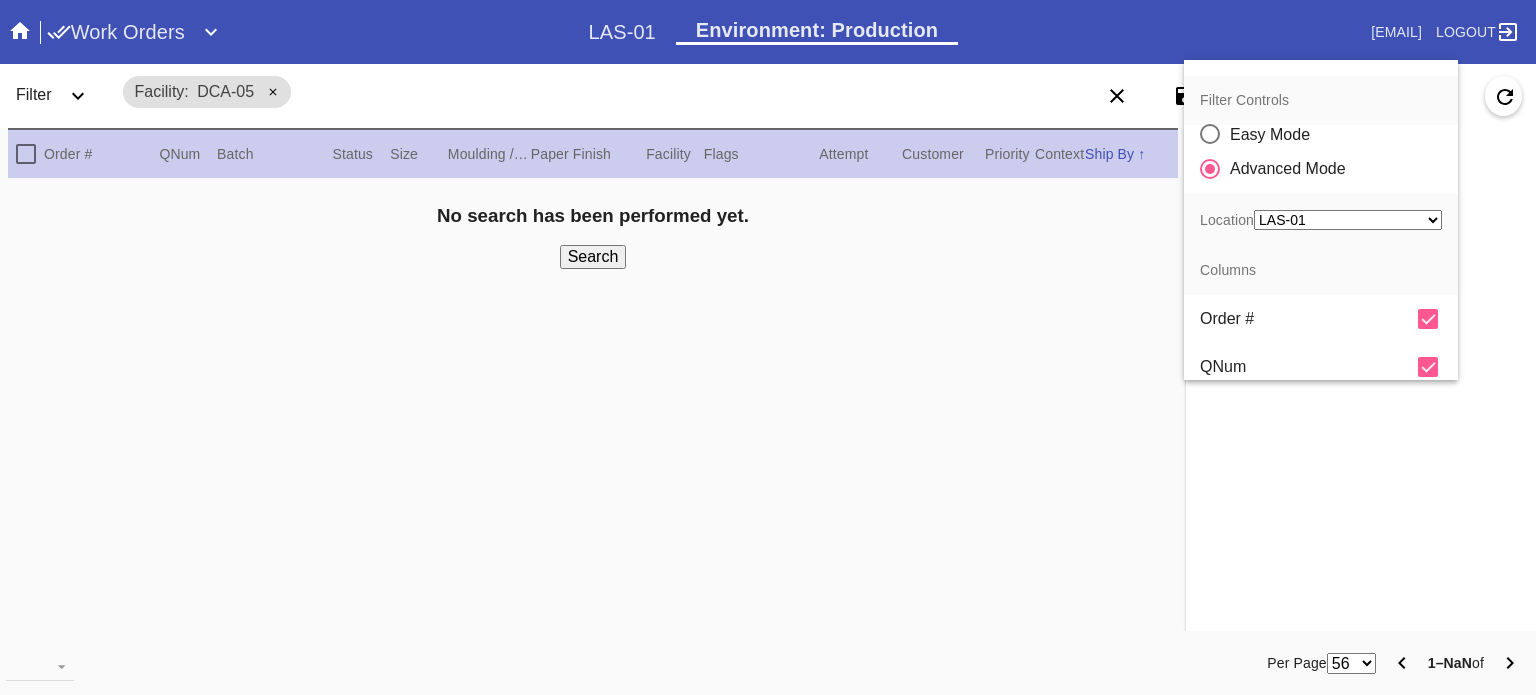 click at bounding box center [768, 347] 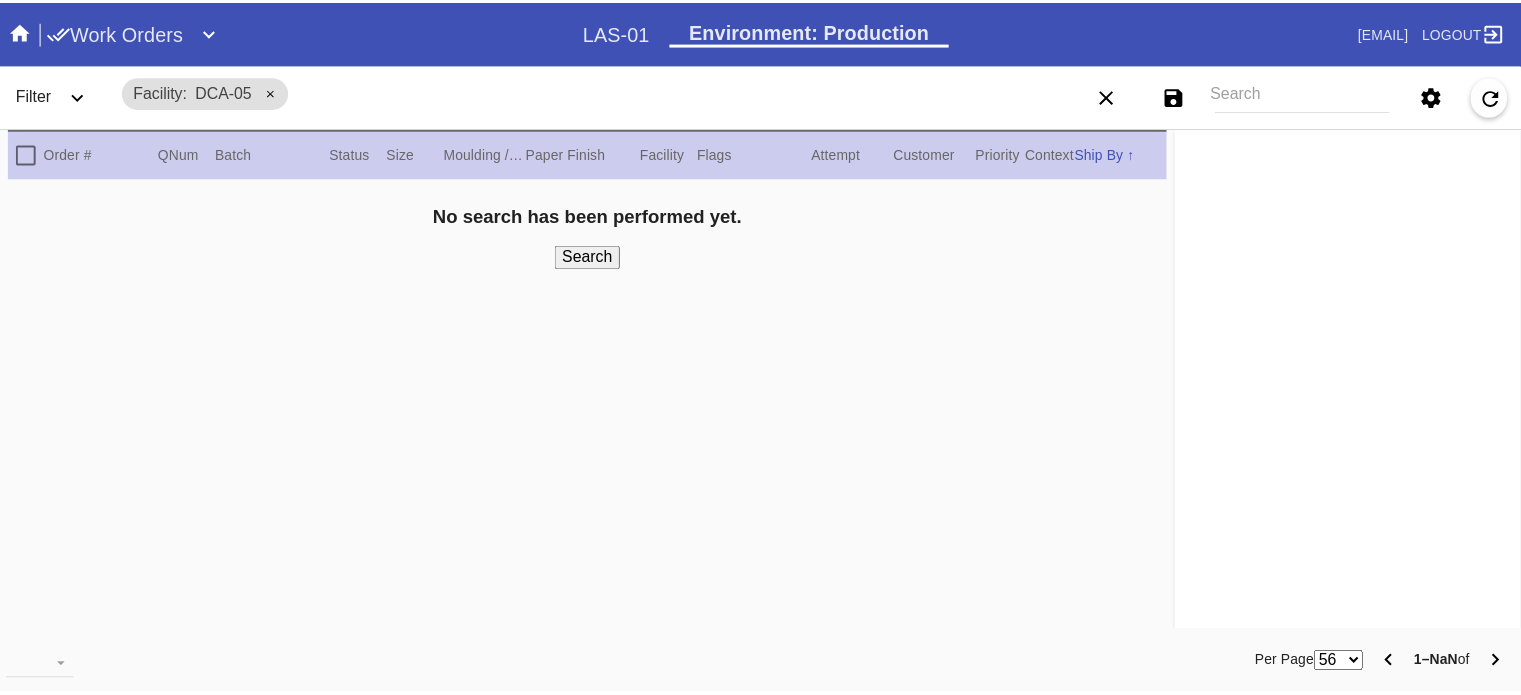 scroll, scrollTop: 0, scrollLeft: 0, axis: both 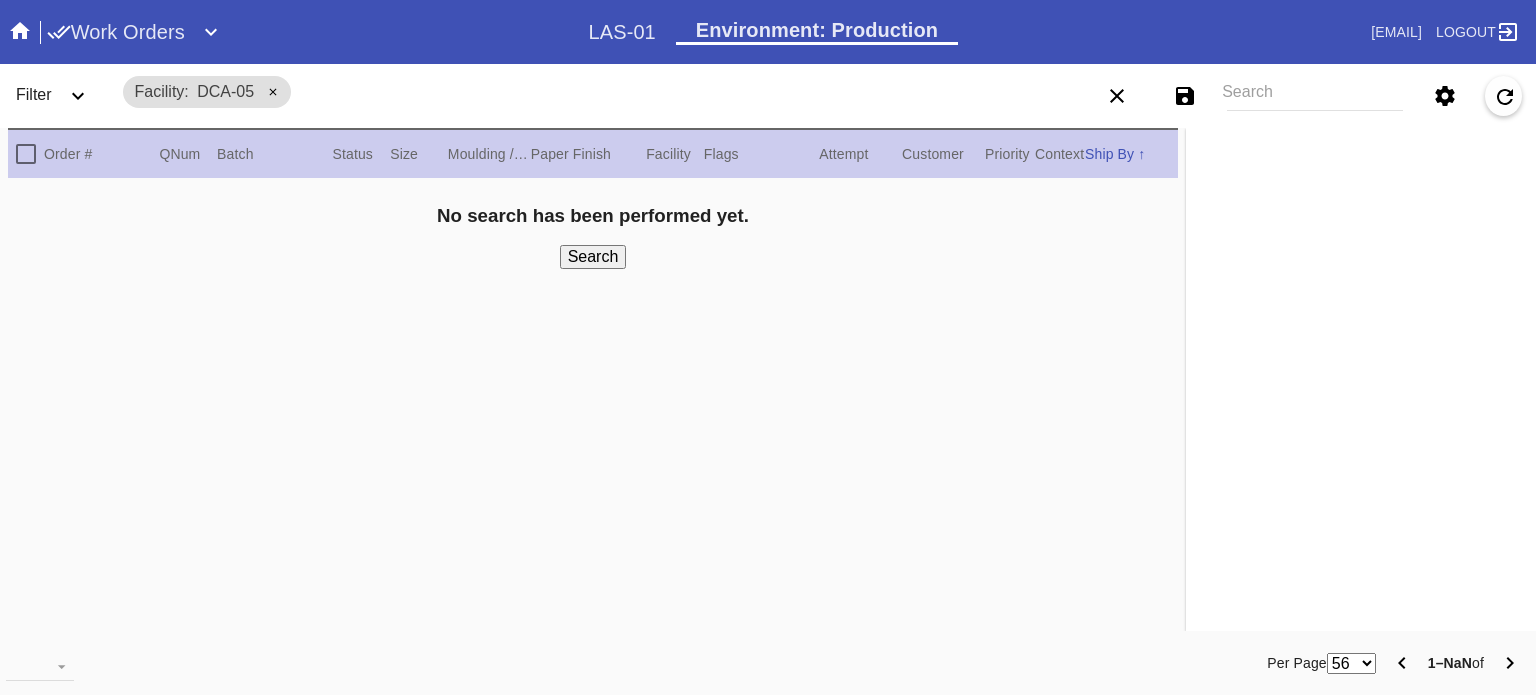 click on "Work Orders" at bounding box center [116, 32] 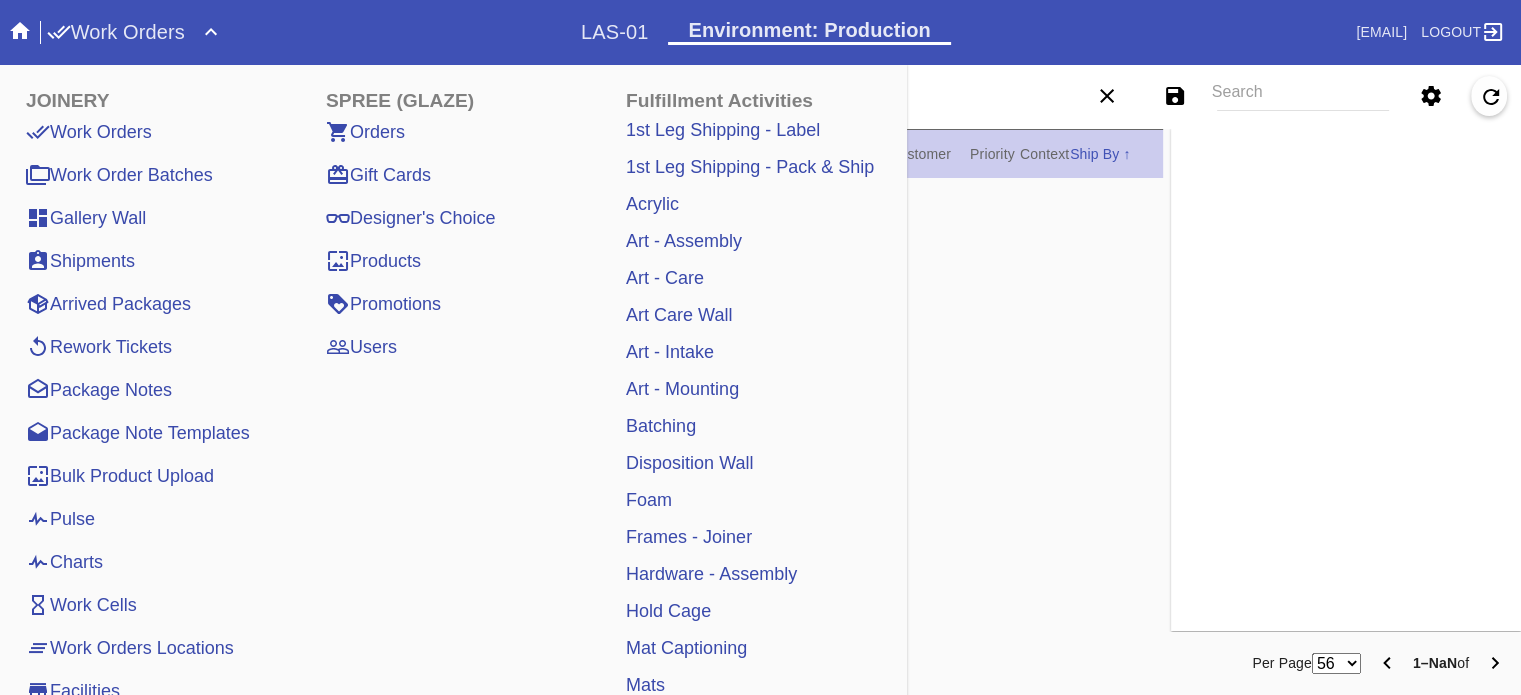 click on "Pulse" at bounding box center [60, 519] 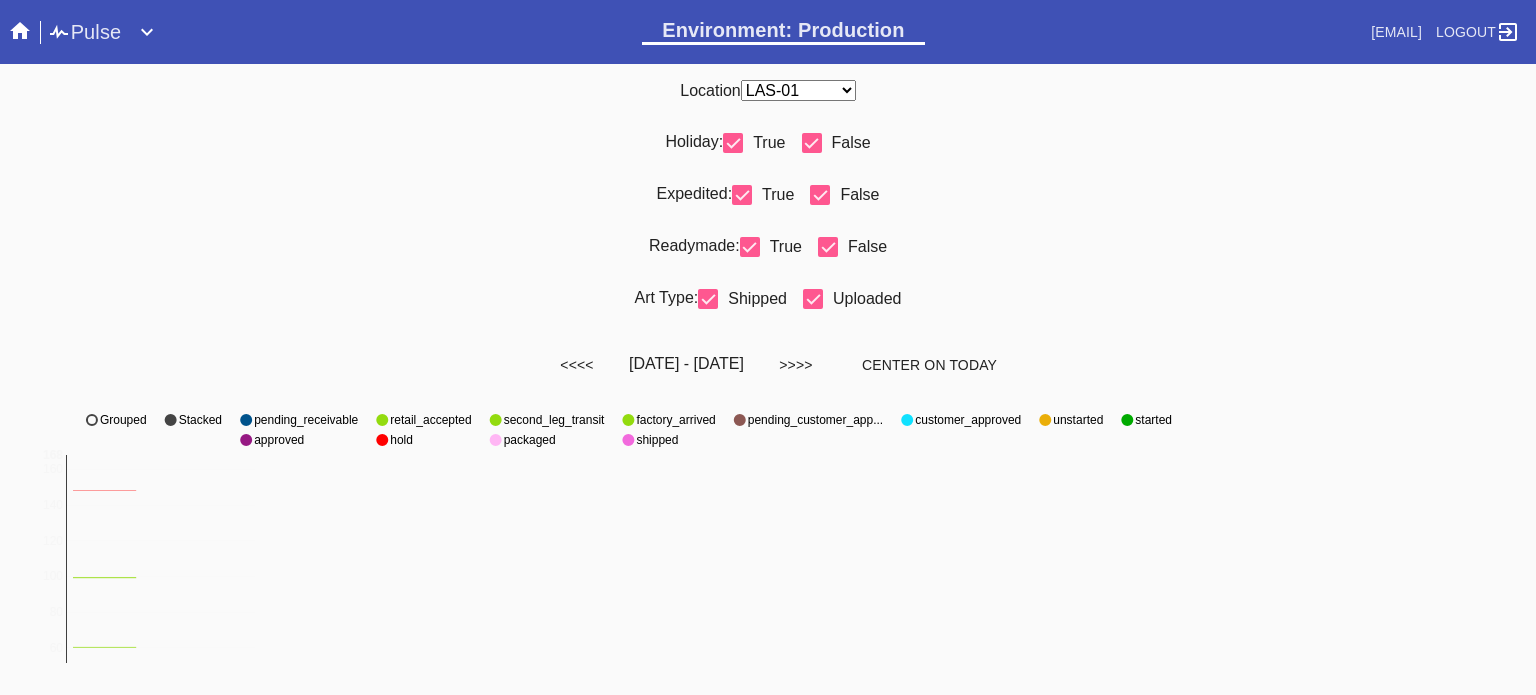 scroll, scrollTop: 0, scrollLeft: 0, axis: both 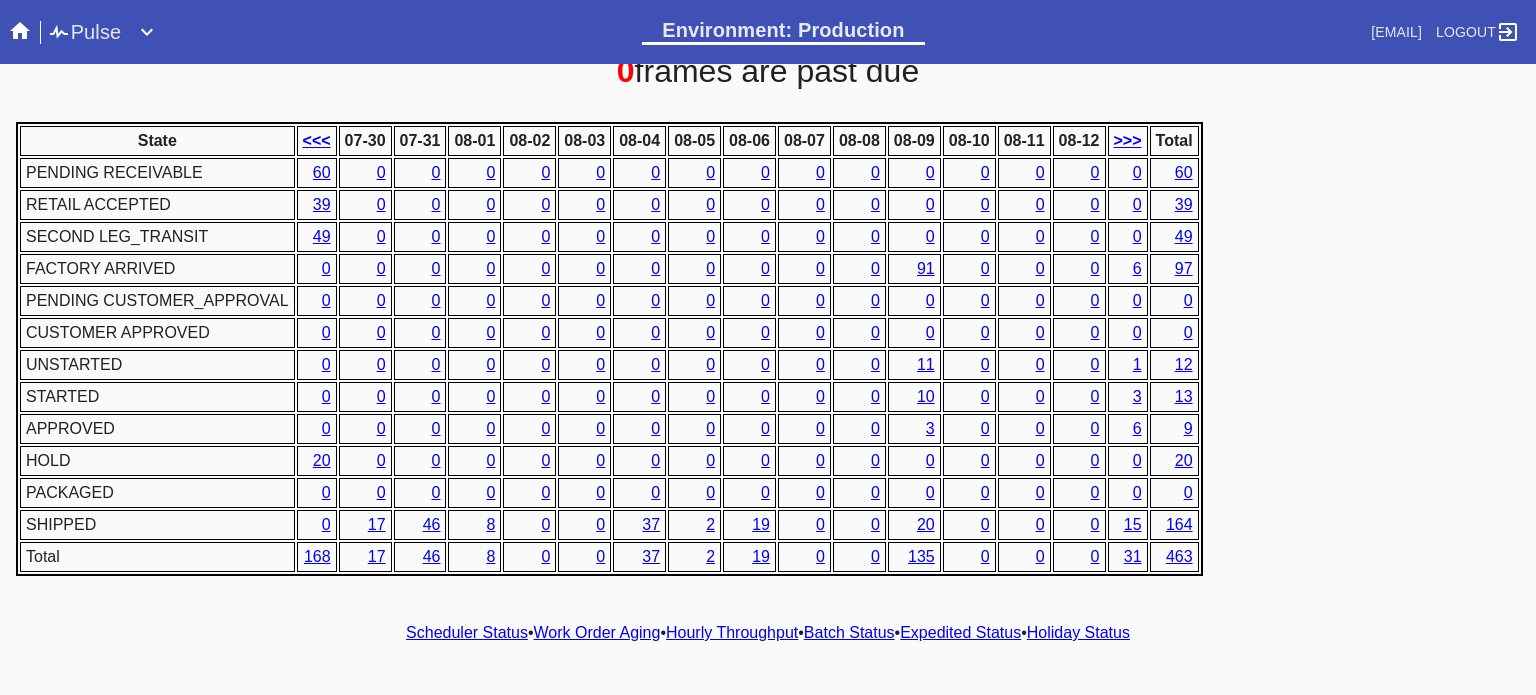 click on "Hourly Throughput" at bounding box center (732, 632) 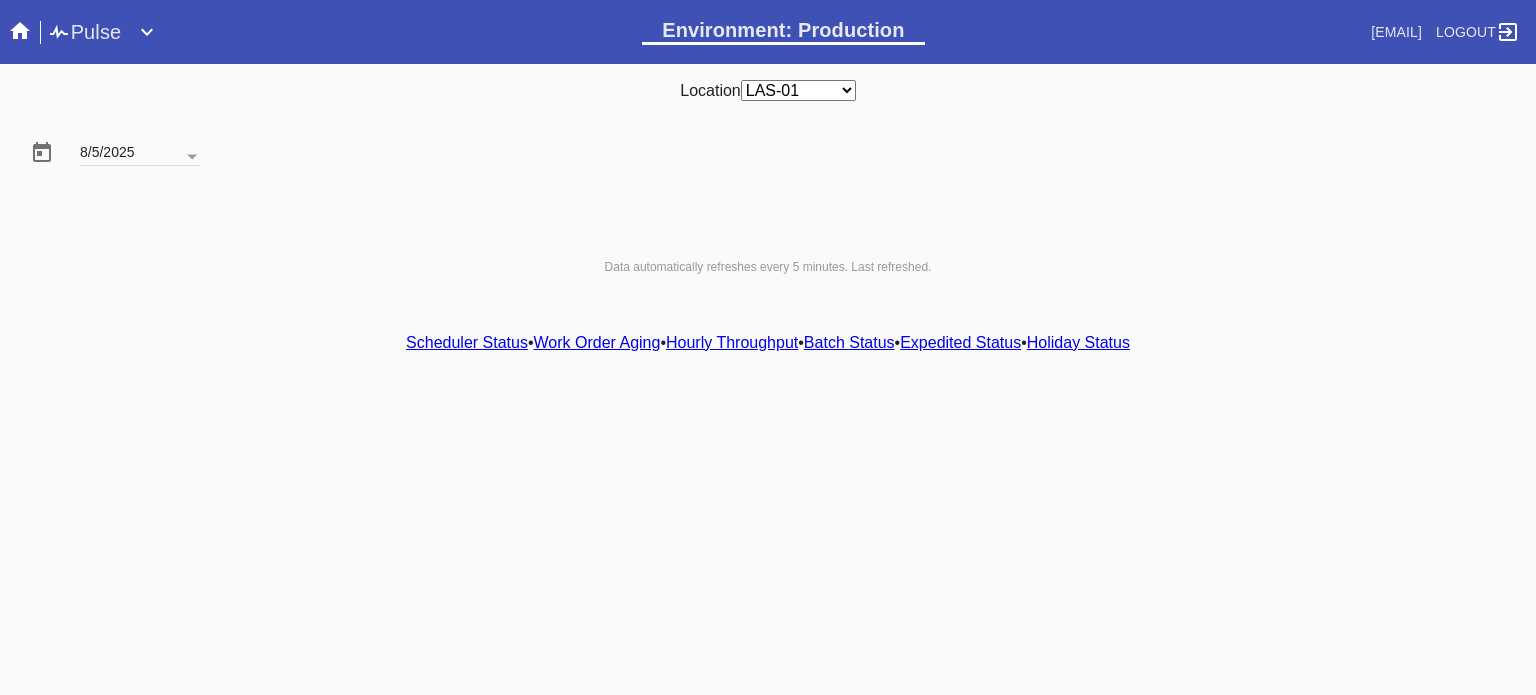 scroll, scrollTop: 0, scrollLeft: 0, axis: both 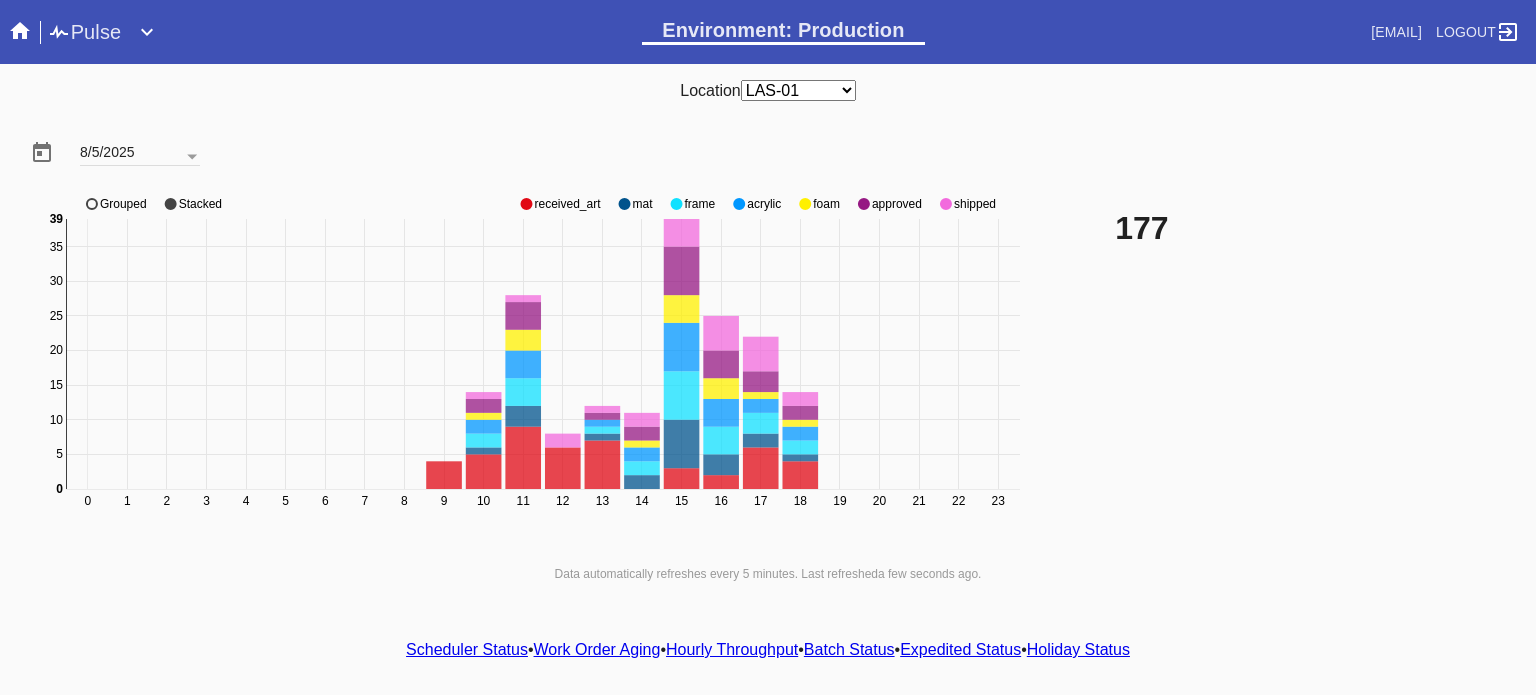 click on "received_art" 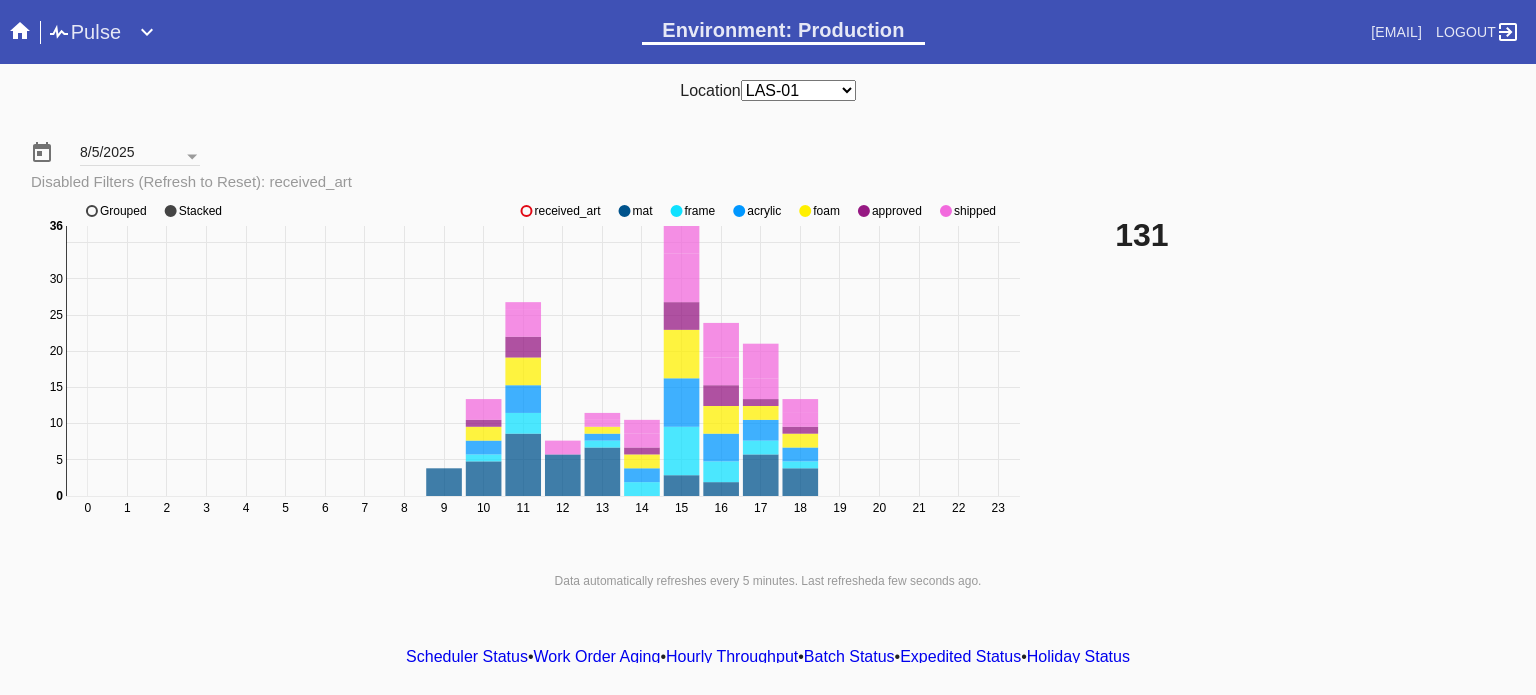 click on "0 1 2 3 4 5 6 7 8 9 10 11 12 13 14 15 16 17 18 19 20 21 22 23 0 5 10 15 20 25 30 35 0 36 received_art mat frame acrylic foam approved shipped Grouped Stacked" 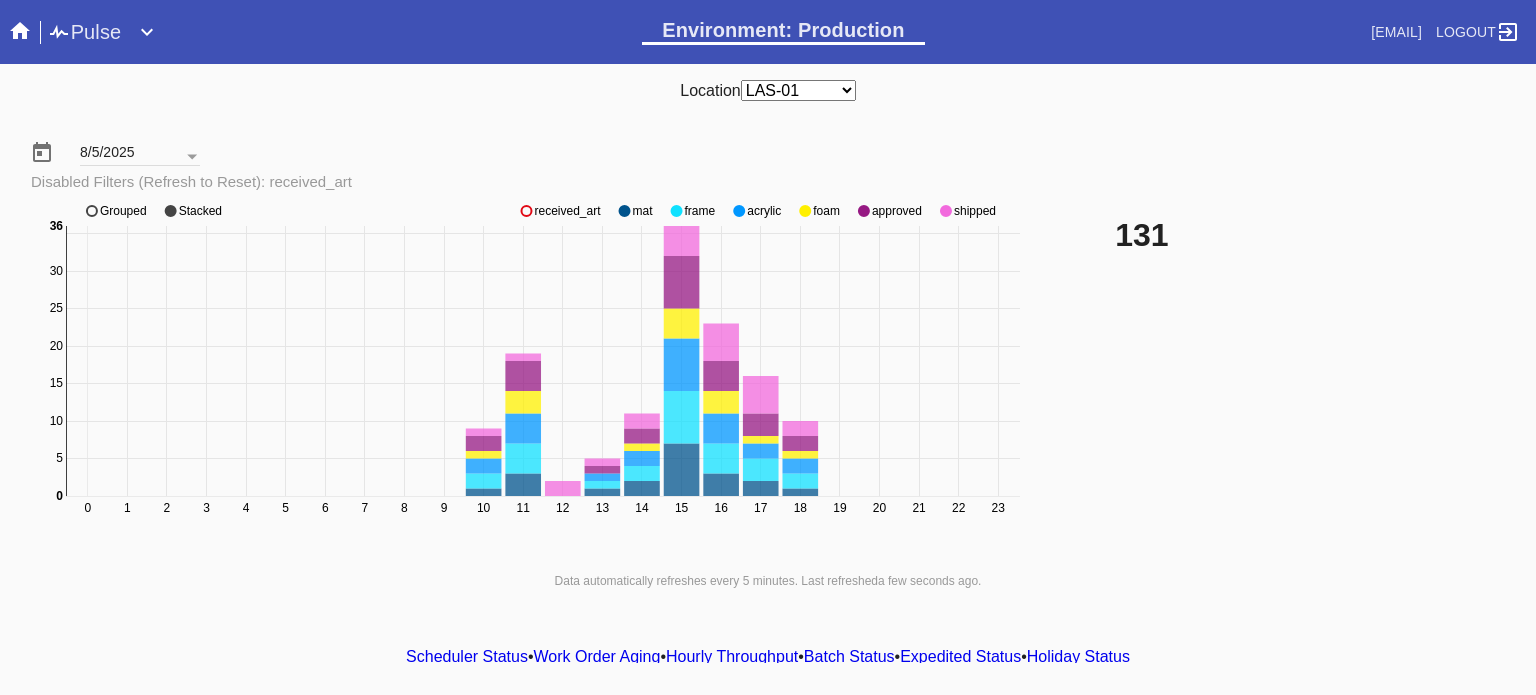 click on "received_art" 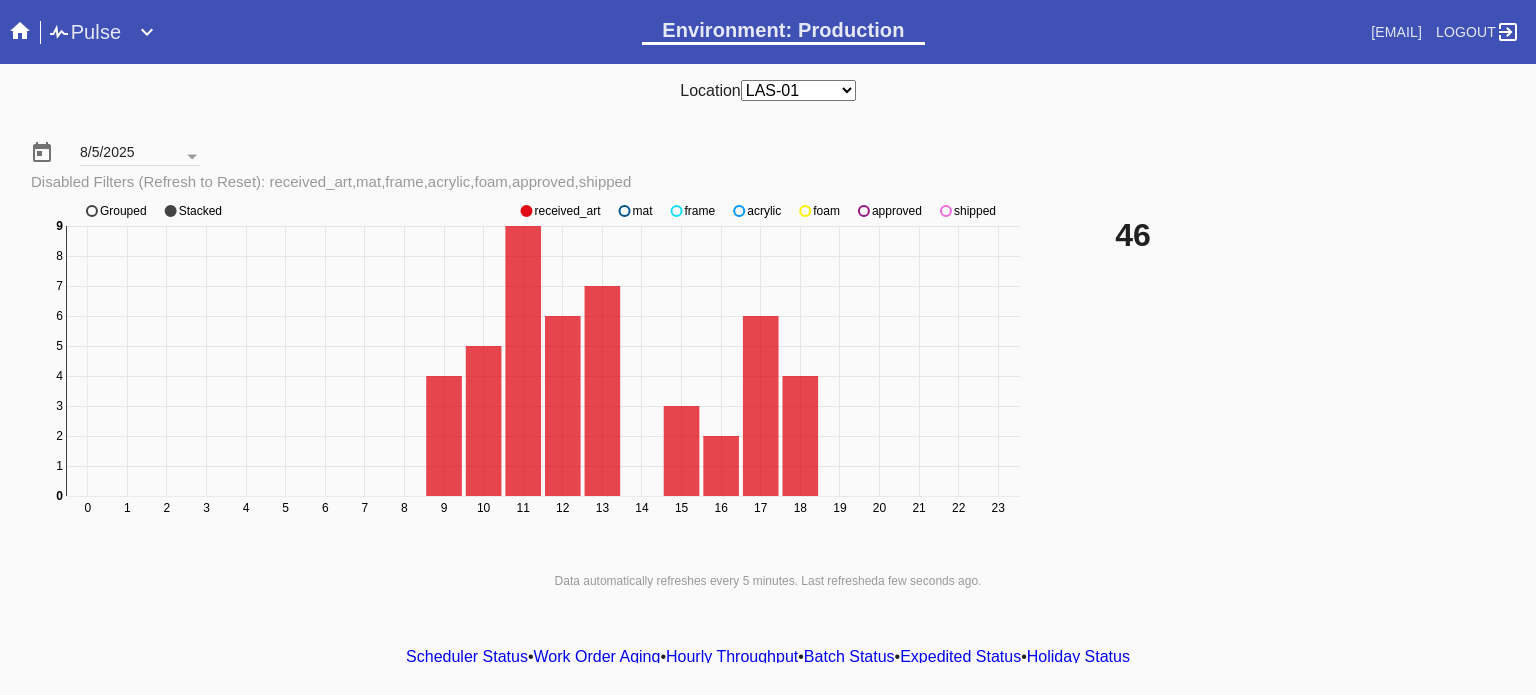 click on "approved" 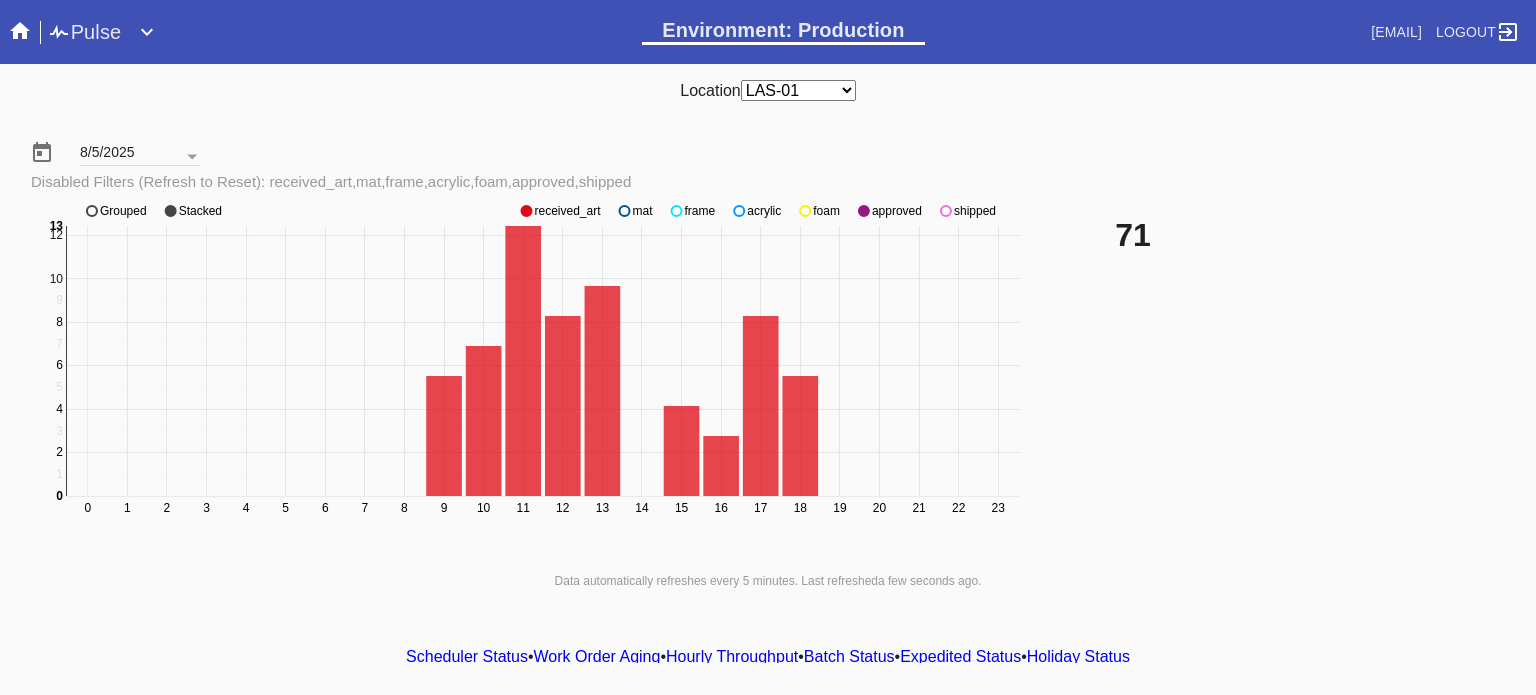 click on "approved" 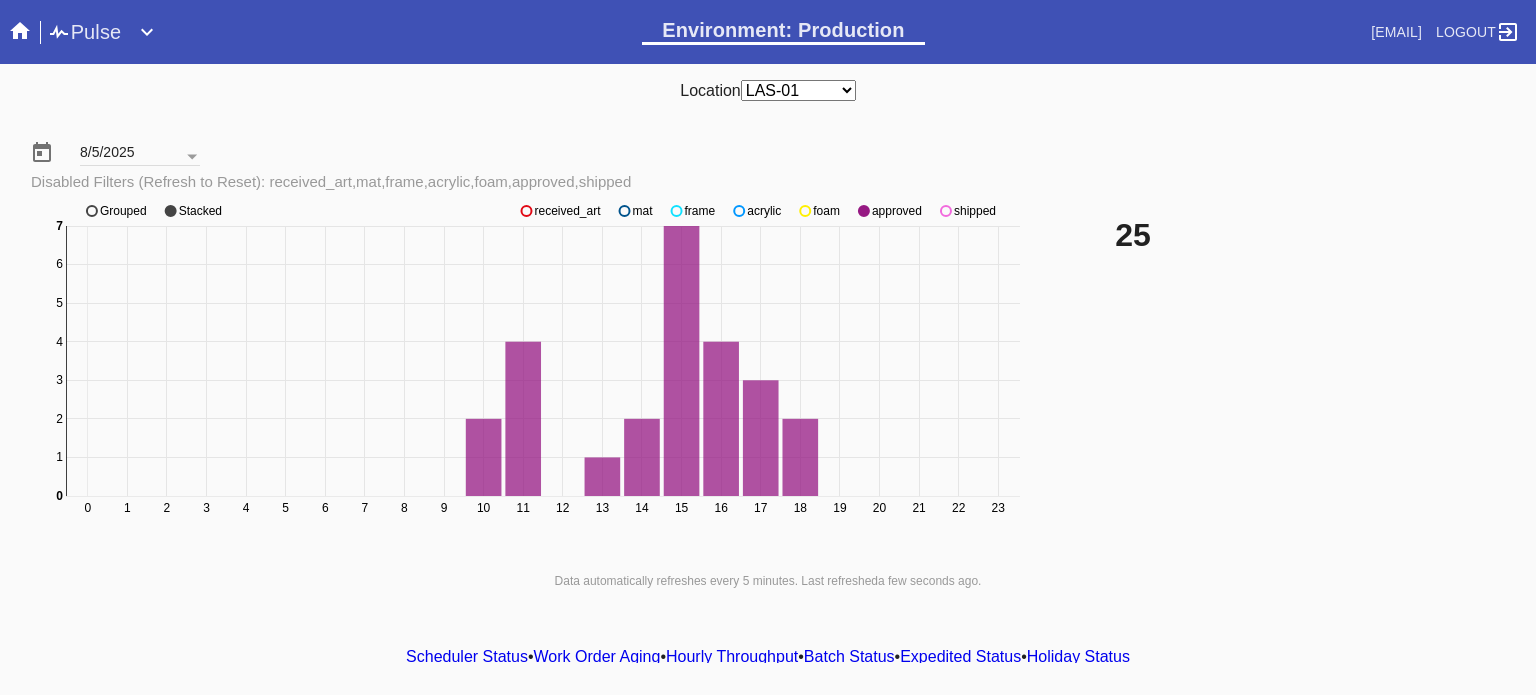 click on "frame" 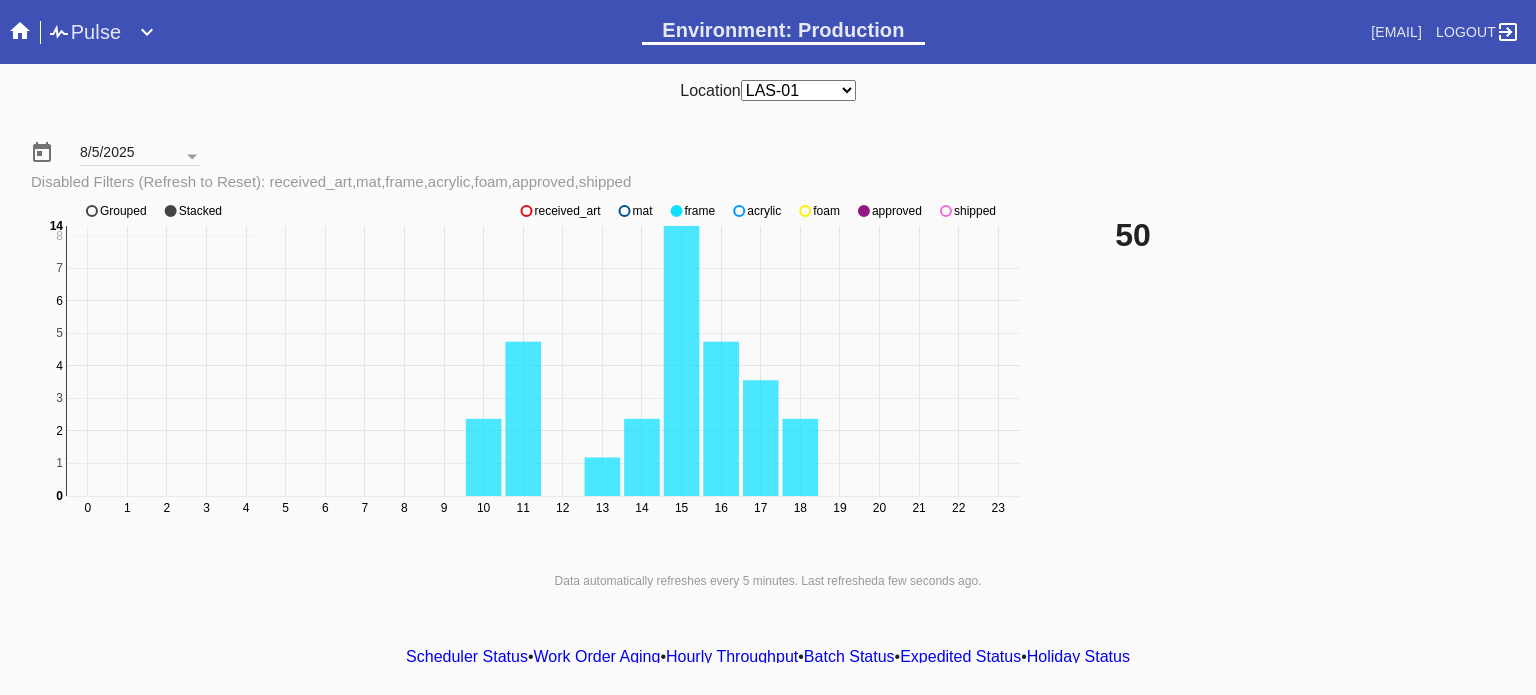 click on "frame" 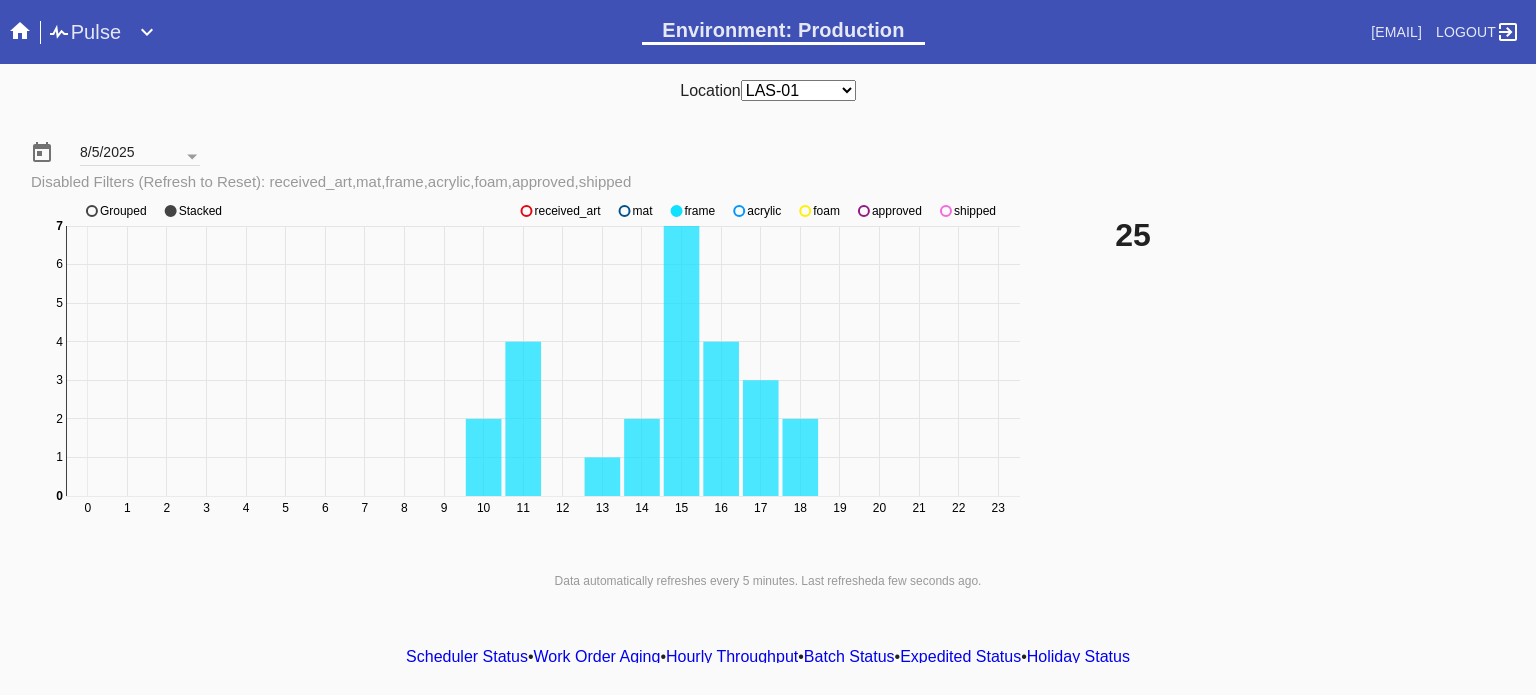 click on "received_art" 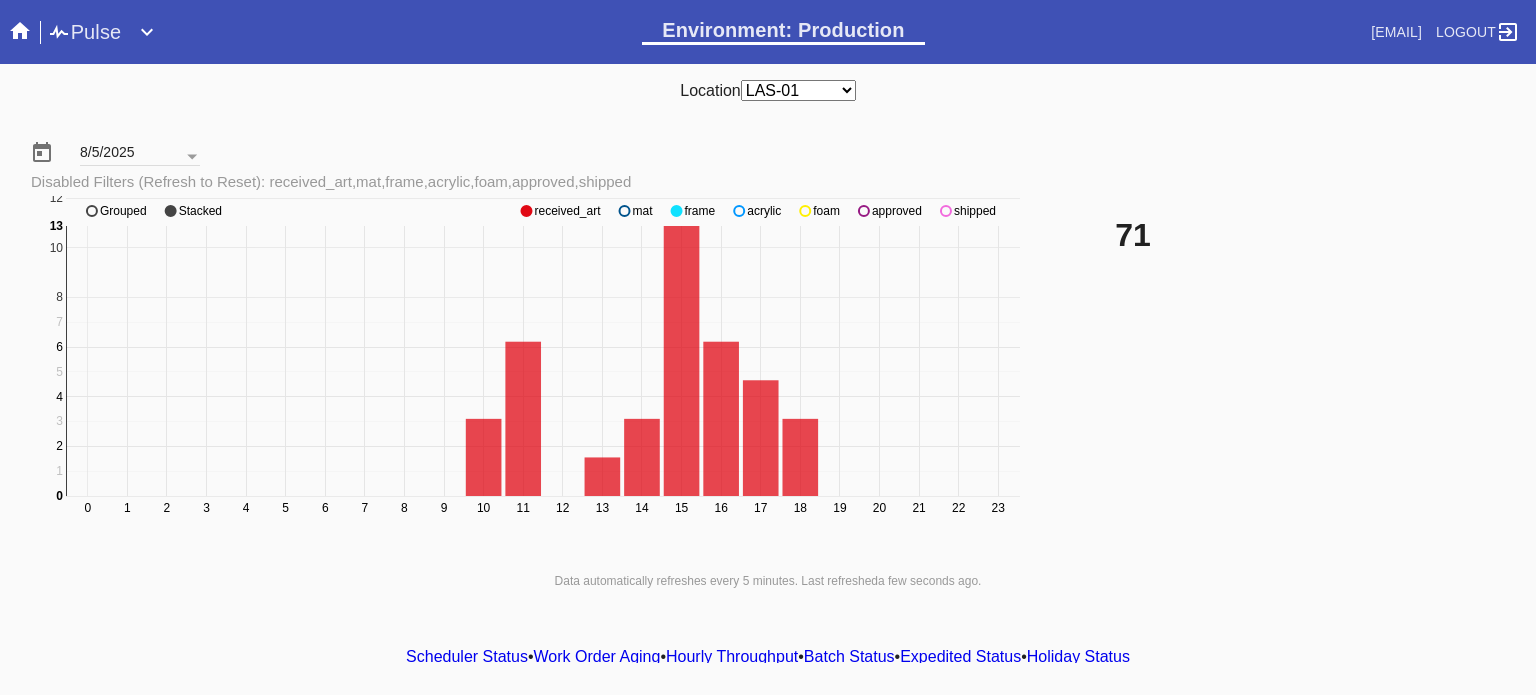 click on "received_art" 